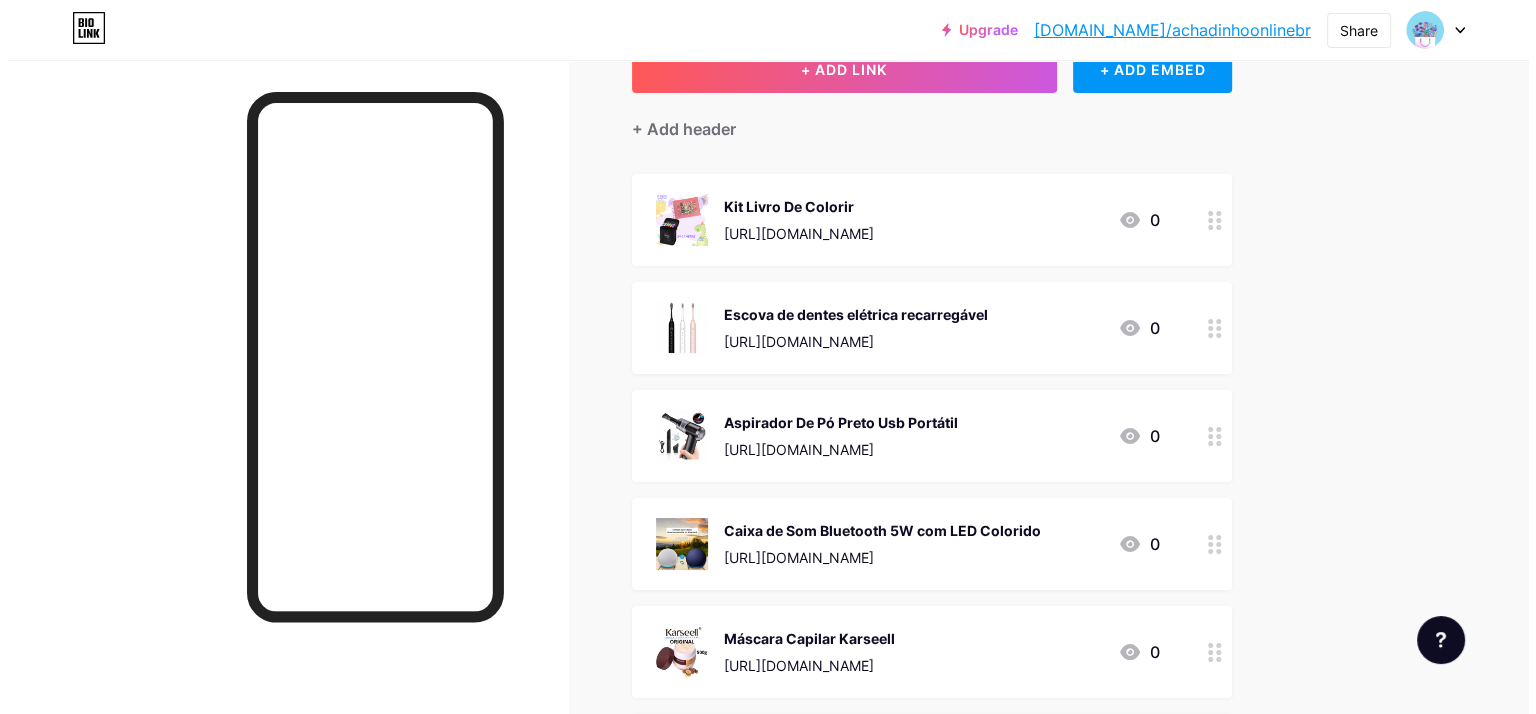 scroll, scrollTop: 0, scrollLeft: 0, axis: both 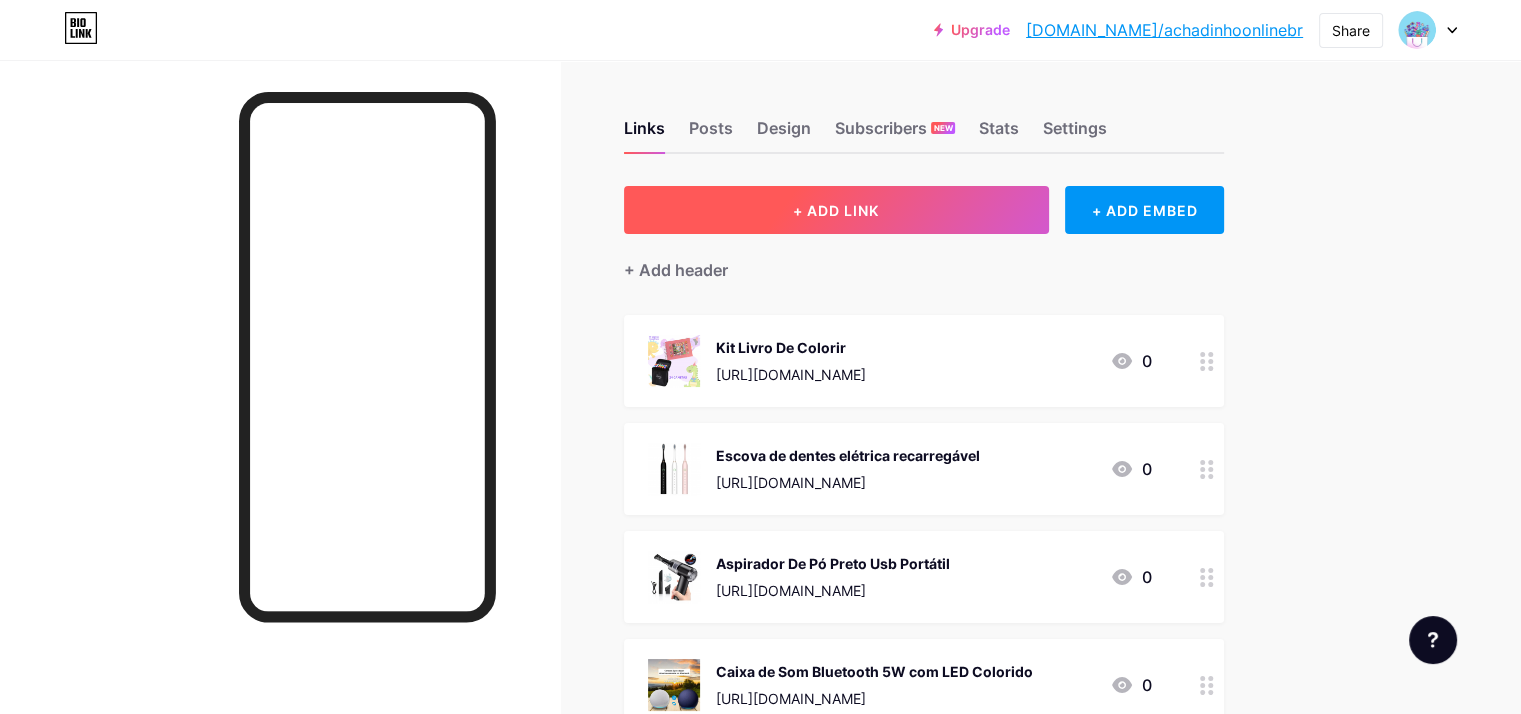 click on "+ ADD LINK" at bounding box center (836, 210) 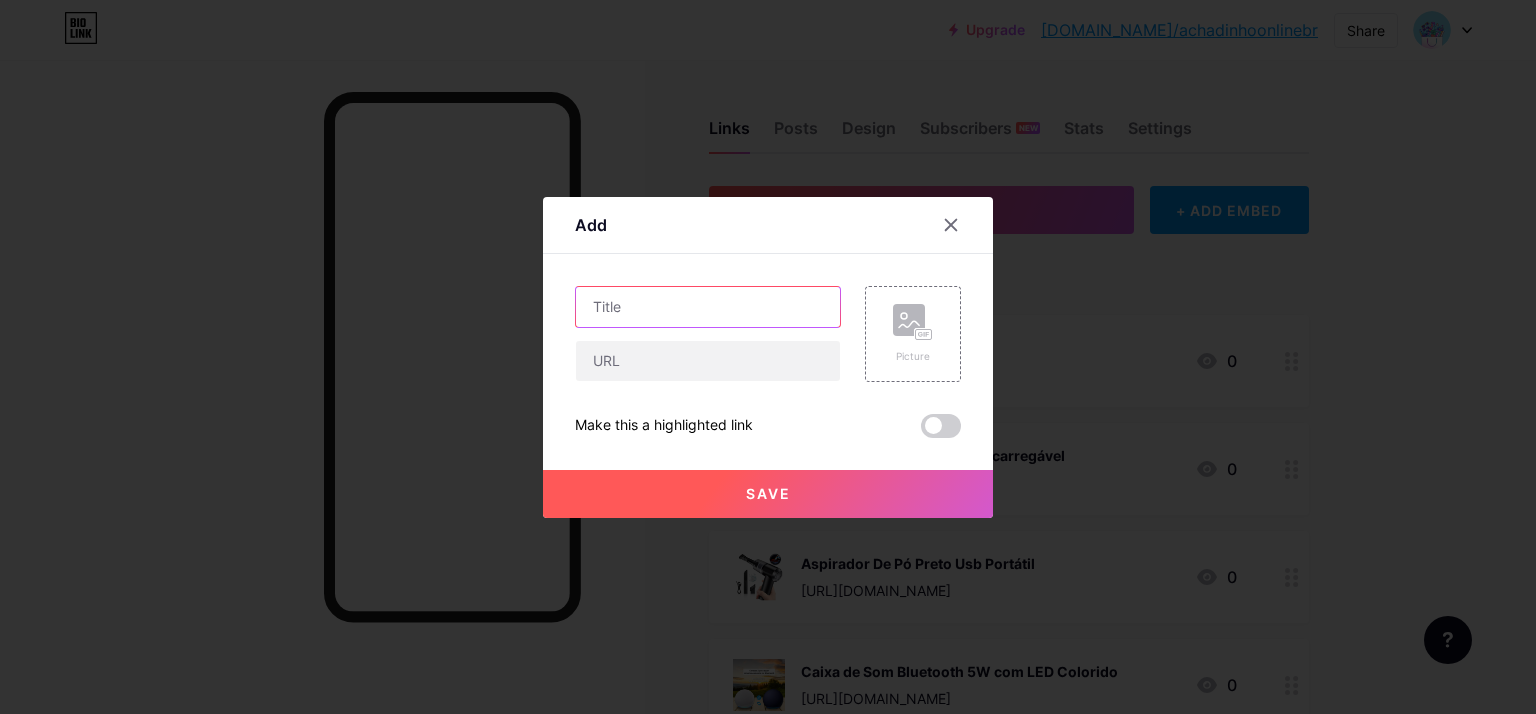 click at bounding box center [708, 307] 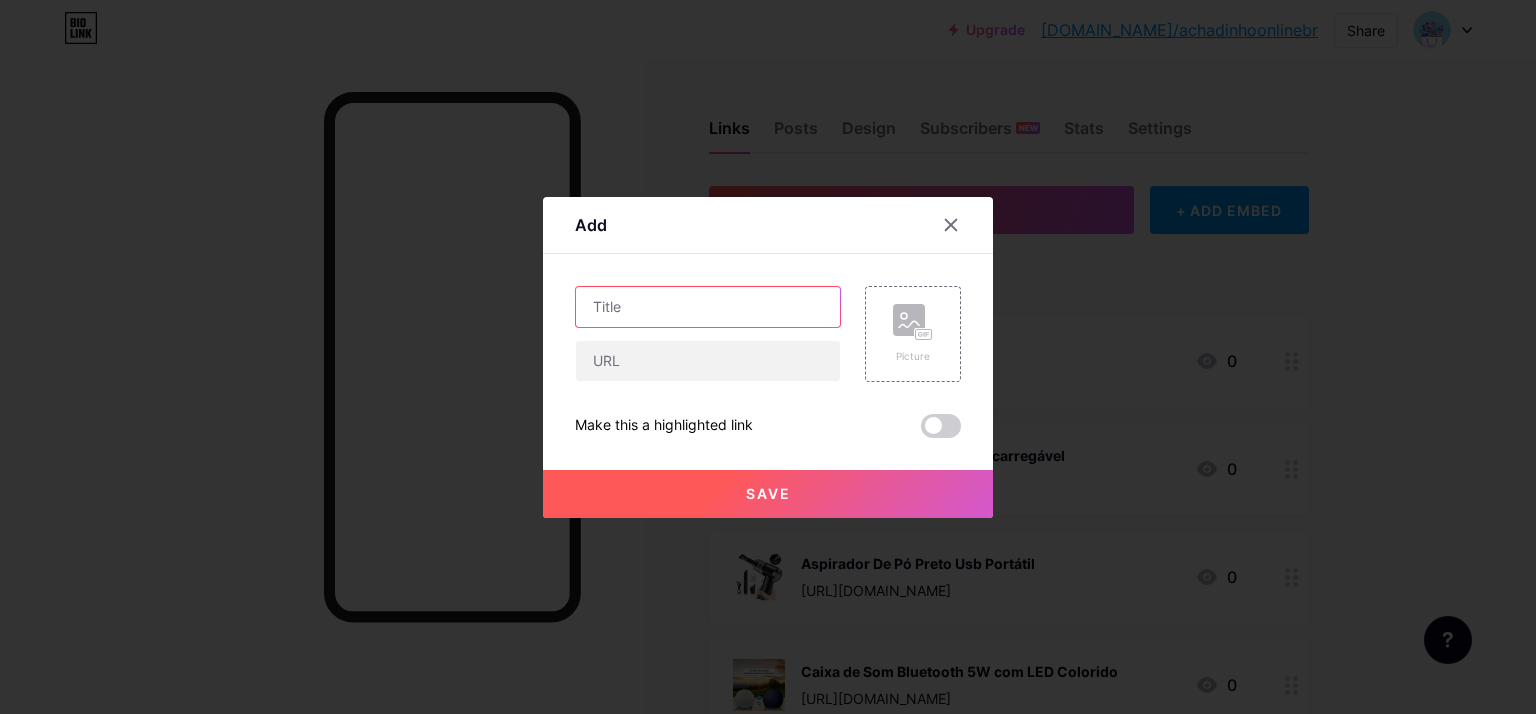 paste on ""Chega de Frizz! Cachos Definidos Já!" 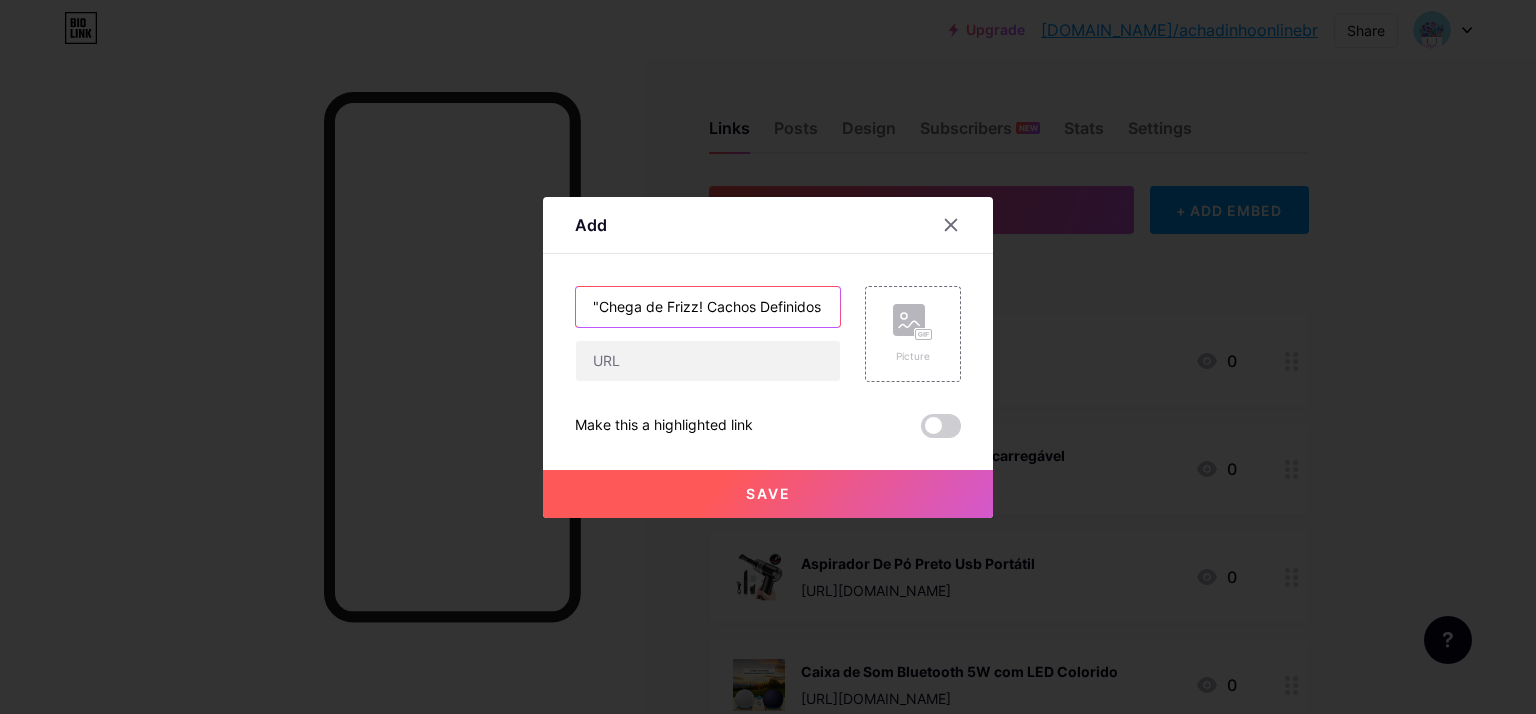 scroll, scrollTop: 0, scrollLeft: 25, axis: horizontal 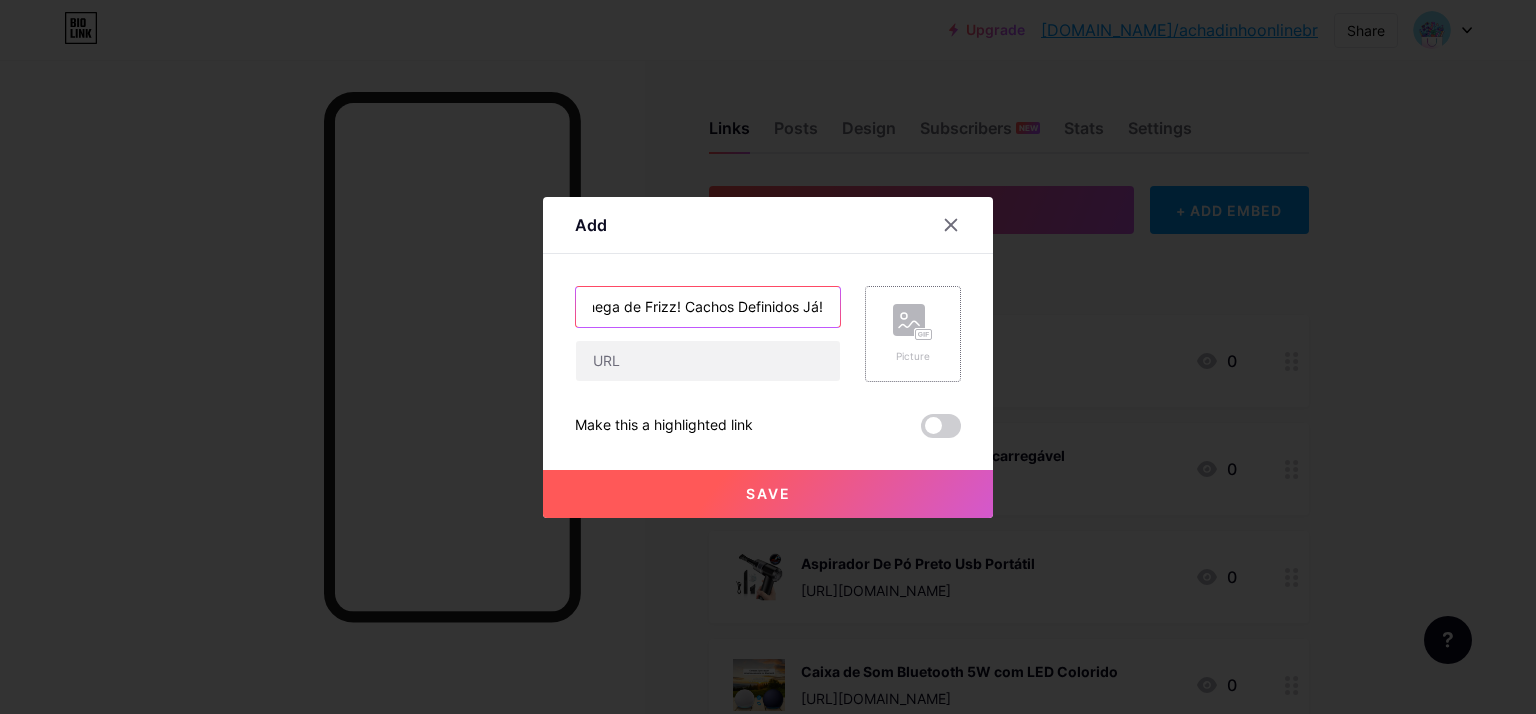 type on ""Chega de Frizz! Cachos Definidos Já!" 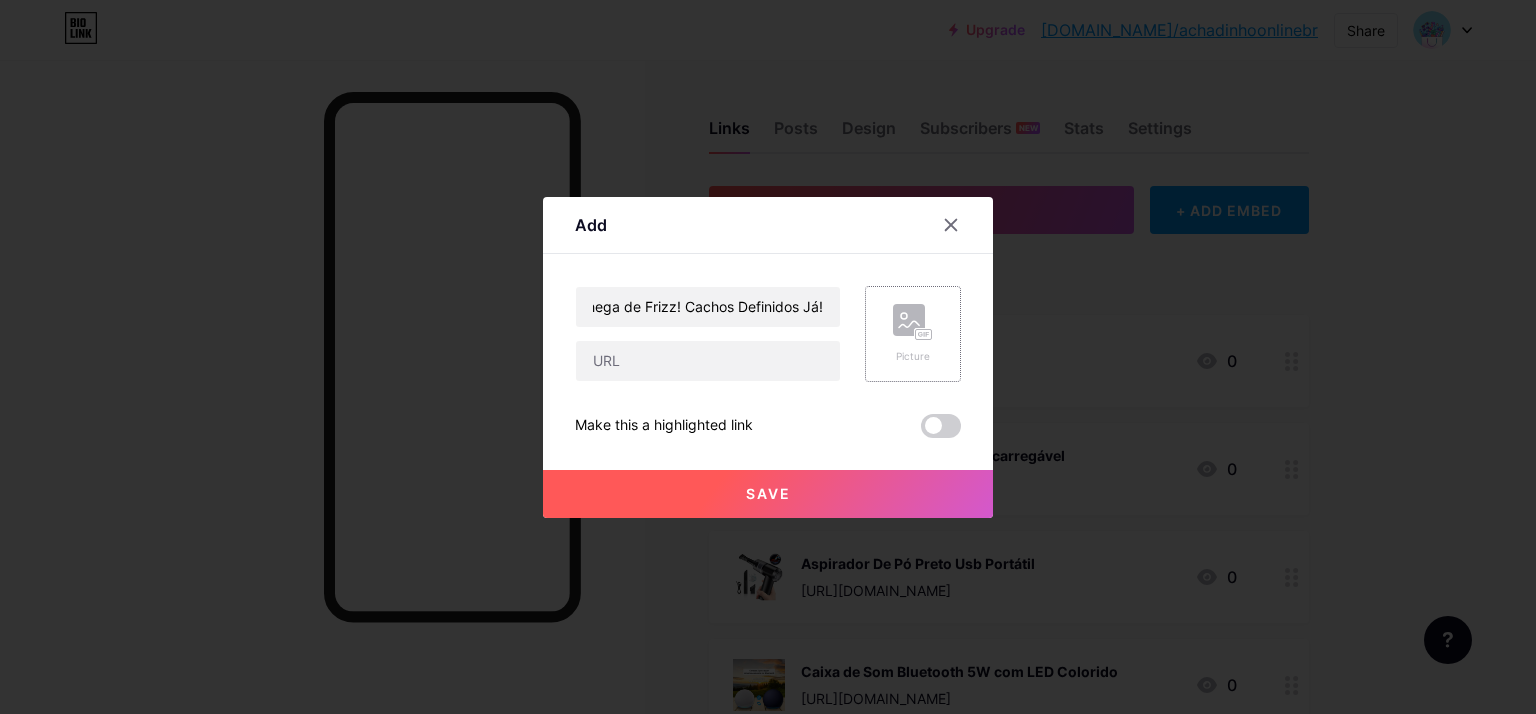 click on "Picture" at bounding box center (913, 356) 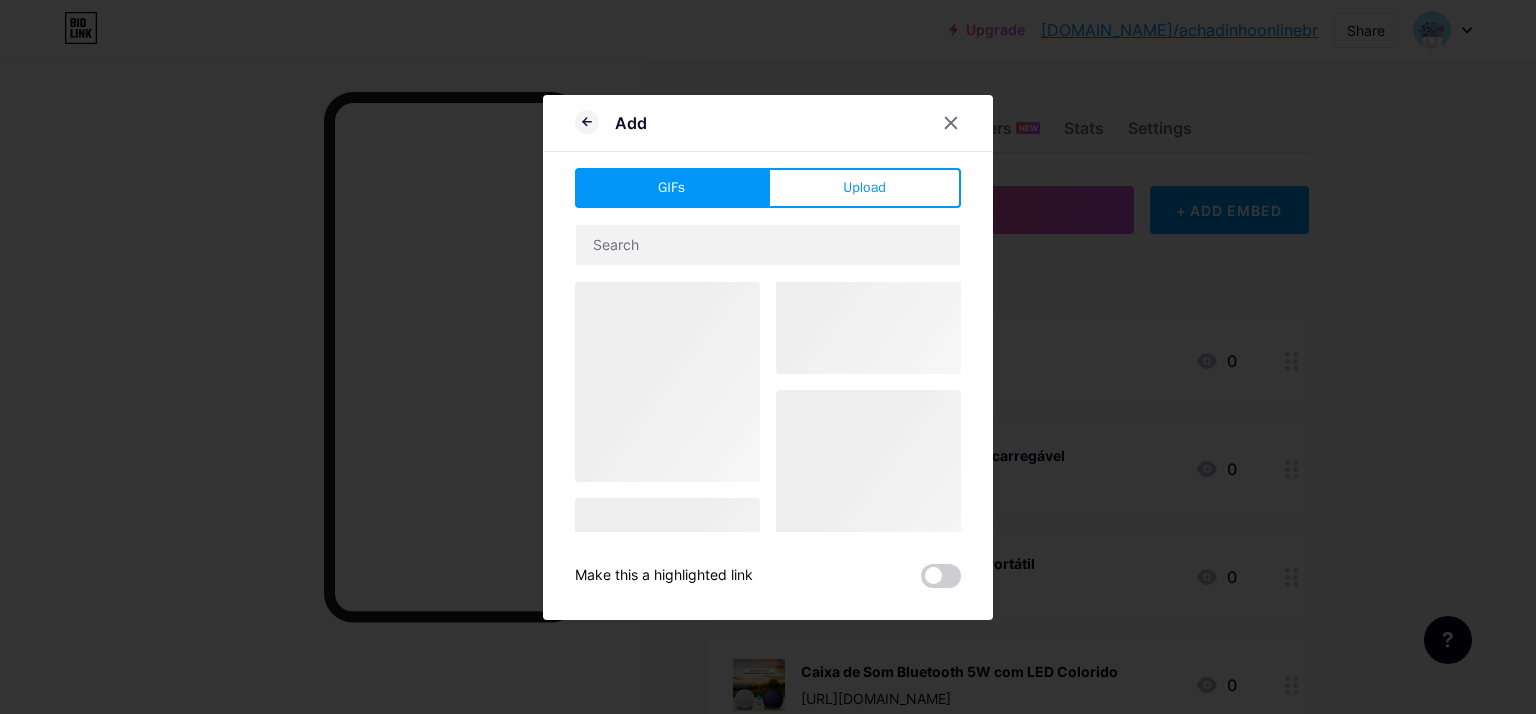 click on "Add       GIFs     Upload       Content
YouTube
Play YouTube video without leaving your page.
ADD
Vimeo
Play Vimeo video without leaving your page.
ADD
Tiktok
Grow your TikTok following
ADD
Tweet
Embed a tweet.
ADD
Reddit
Showcase your Reddit profile
ADD
Spotify
Embed Spotify to play the preview of a track.
ADD
Twitch
Play Twitch video without leaving your page.
ADD
ADD" at bounding box center [768, 357] 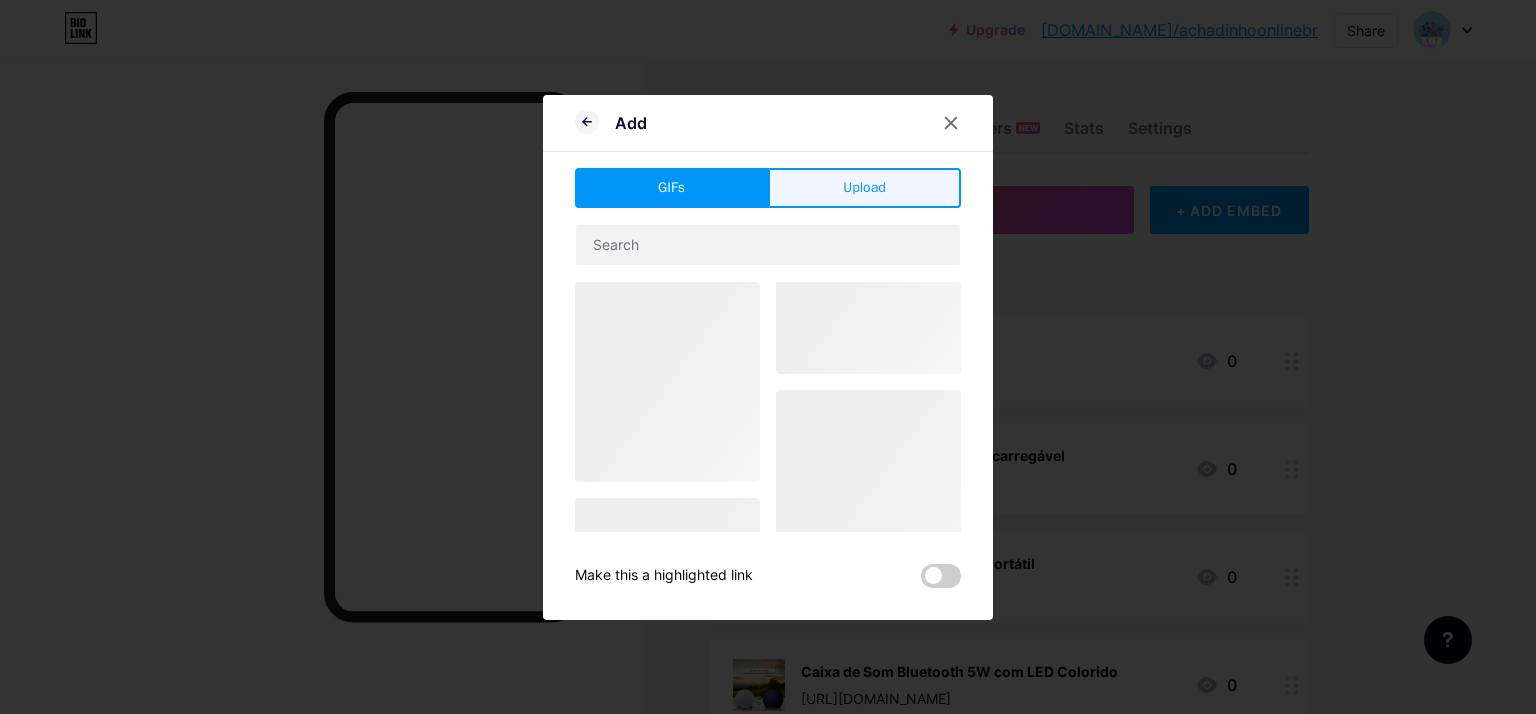 click on "Upload" at bounding box center (864, 188) 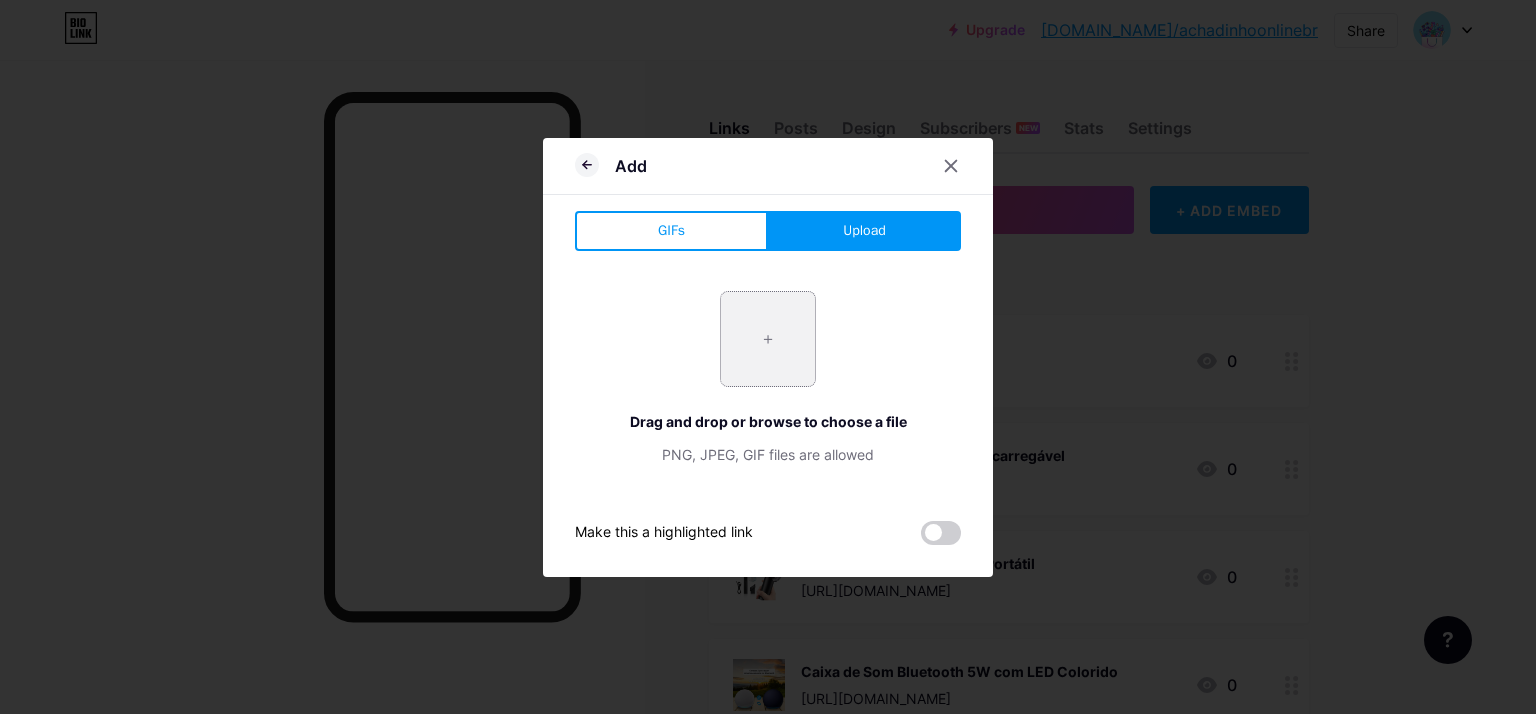click at bounding box center (768, 339) 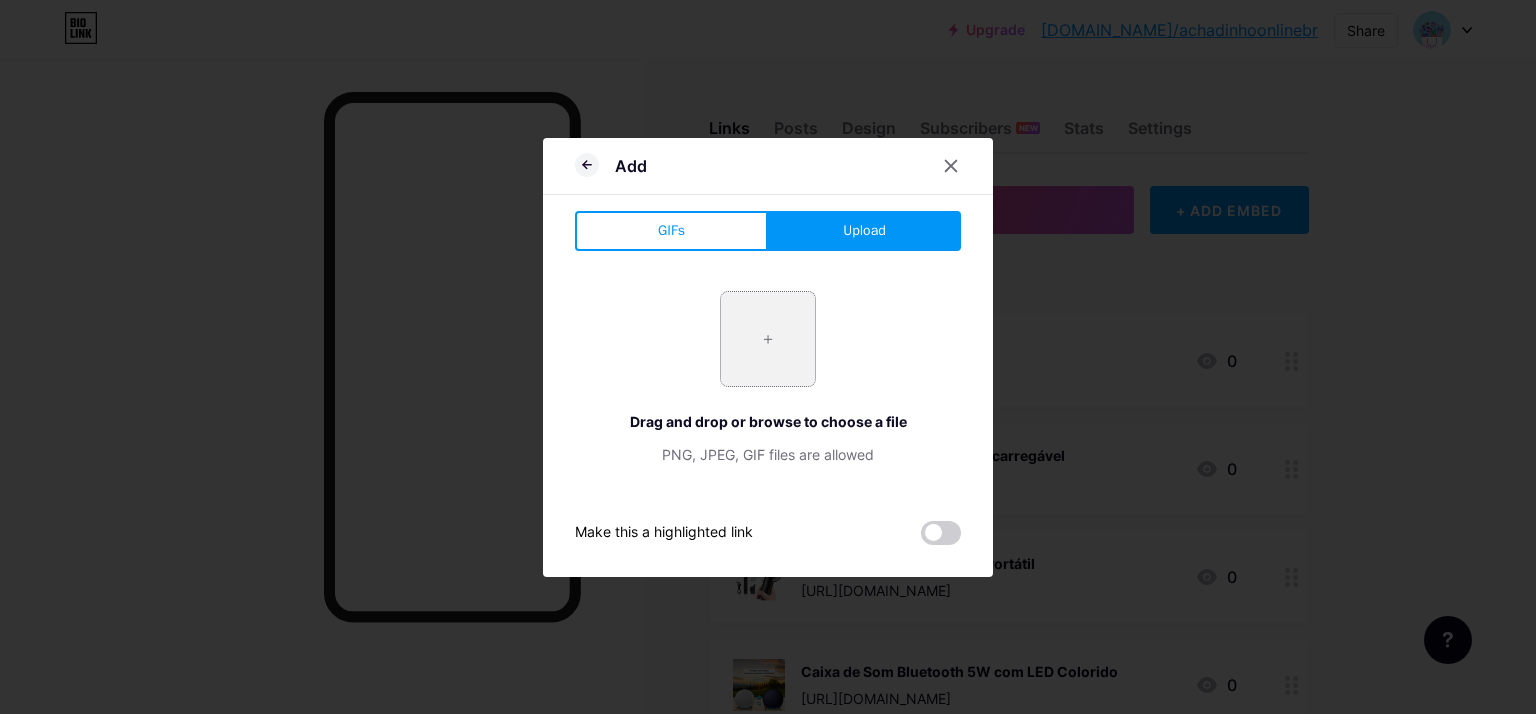 type on "C:\fakepath\WhatsApp Image [DATE] 19.27.47.jpeg" 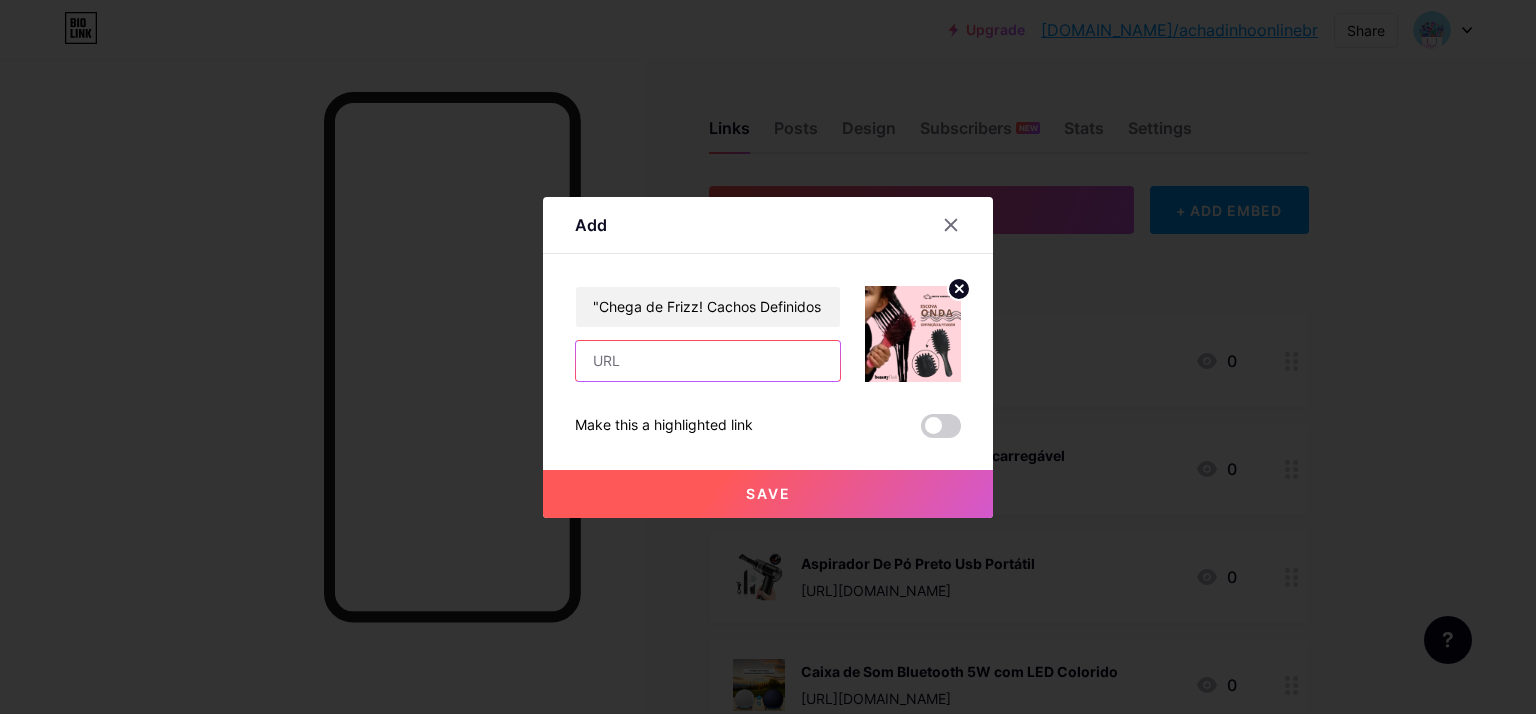 click at bounding box center (708, 361) 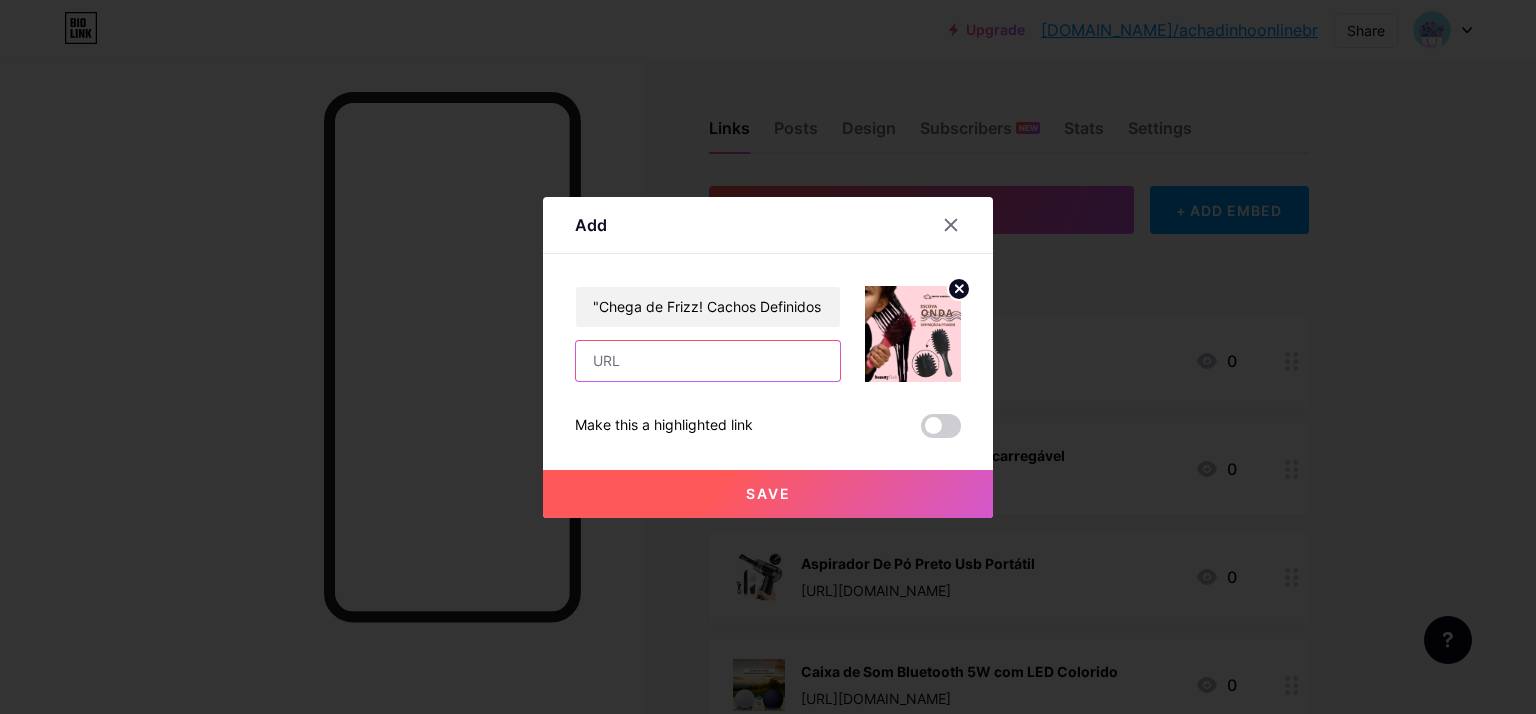 paste on "[URL][DOMAIN_NAME]" 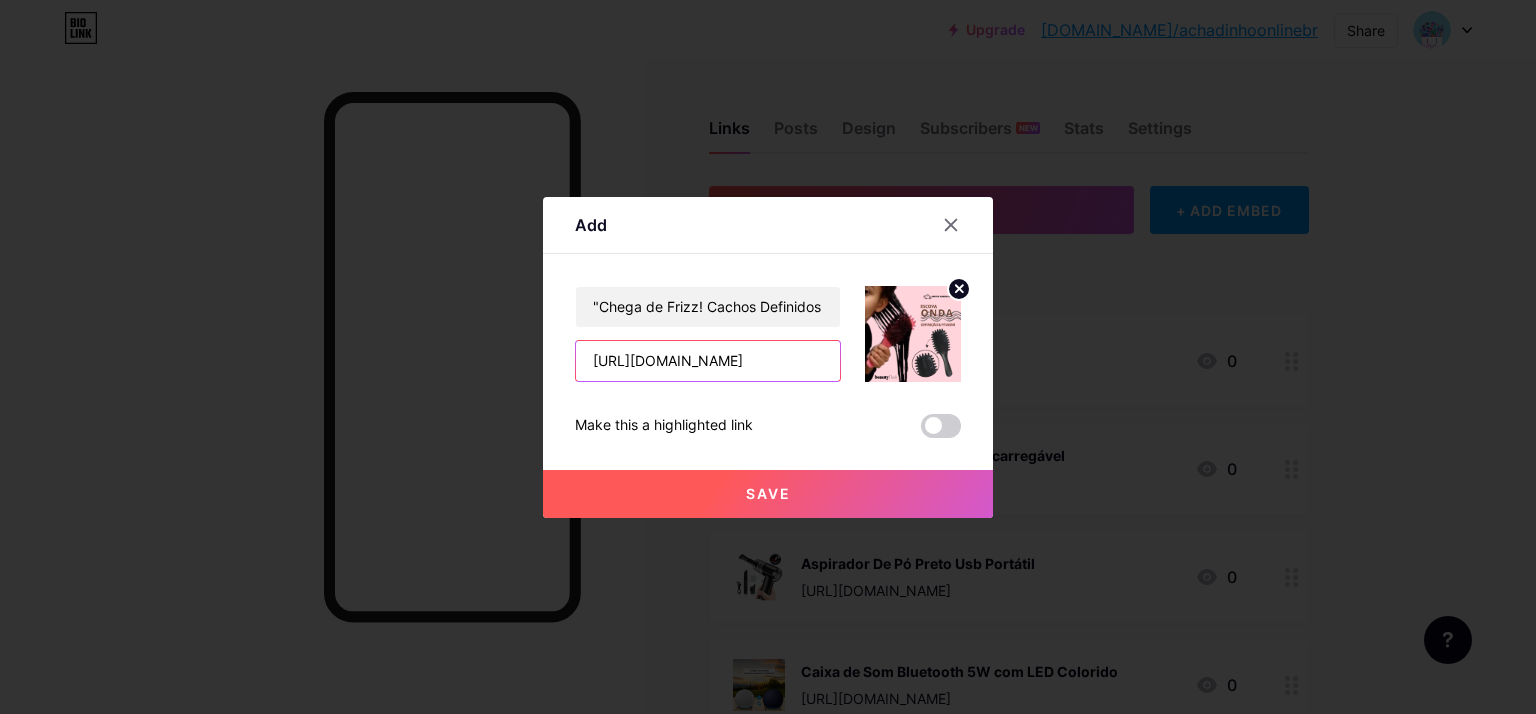 scroll, scrollTop: 0, scrollLeft: 17, axis: horizontal 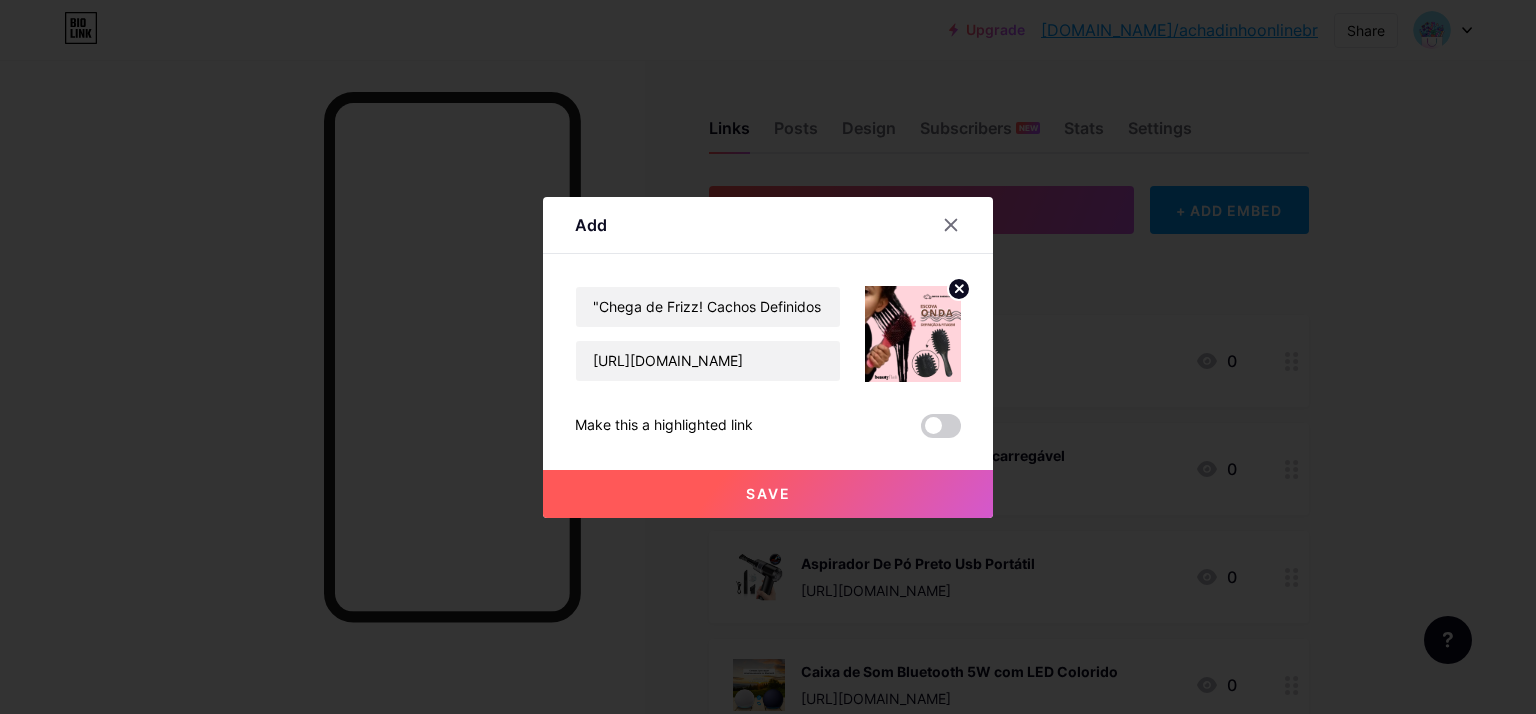 click on "Save" at bounding box center [768, 494] 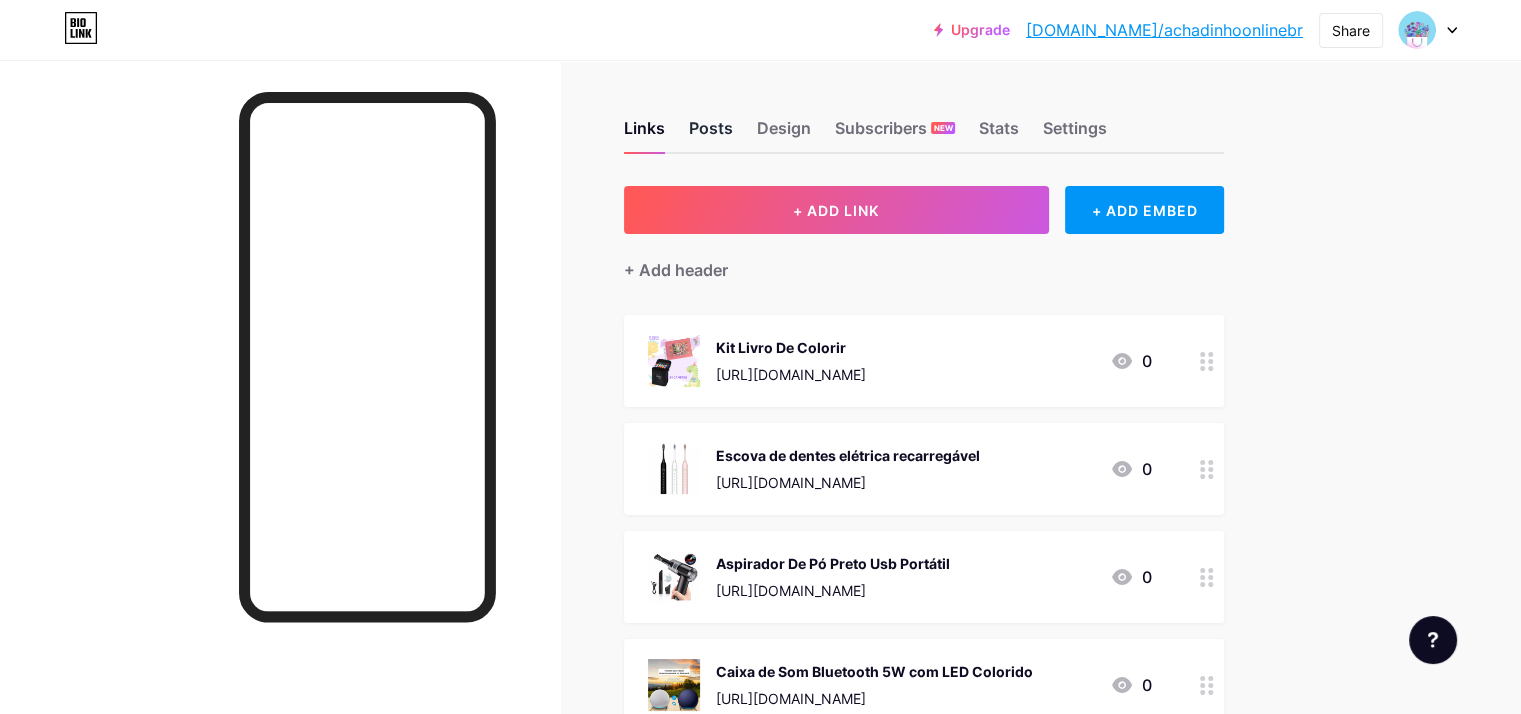 click on "Posts" at bounding box center [711, 134] 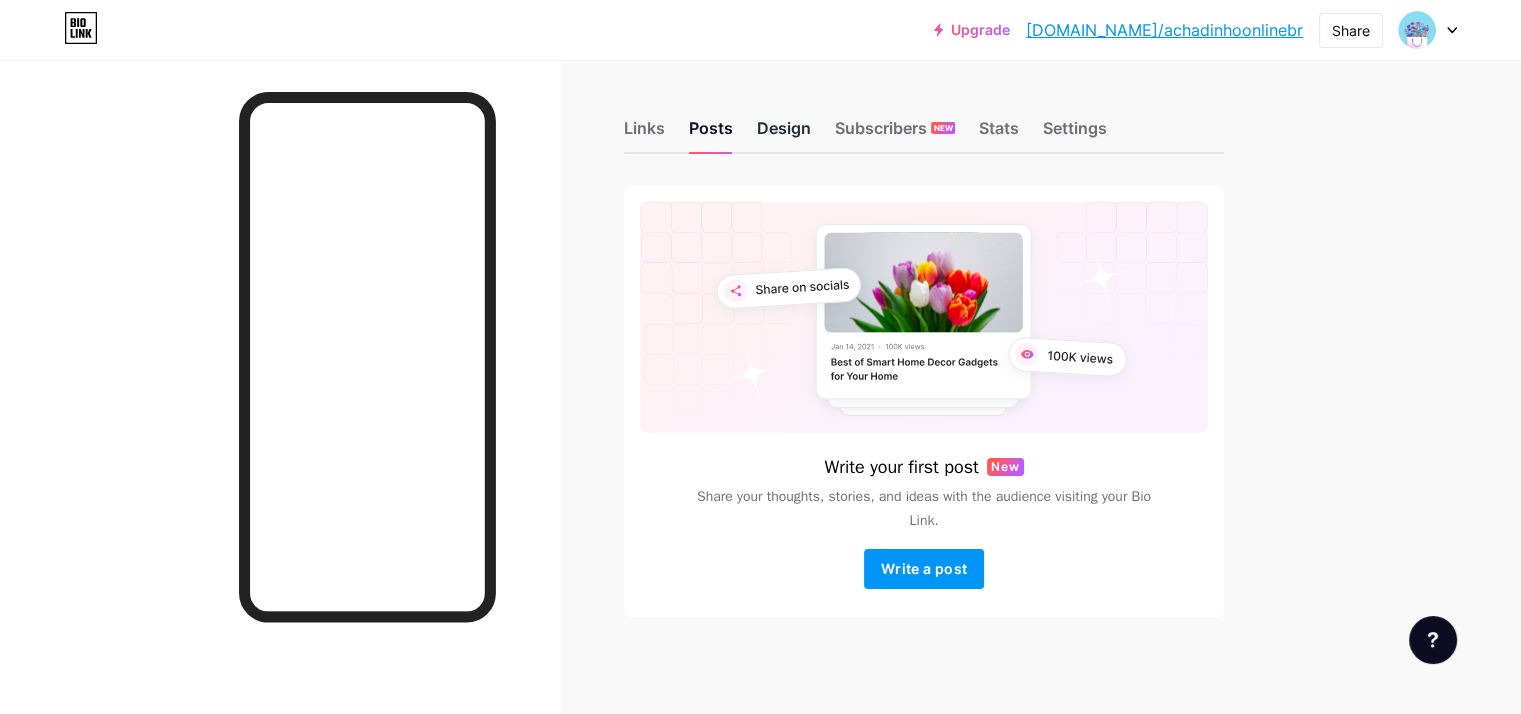 click on "Design" at bounding box center [784, 134] 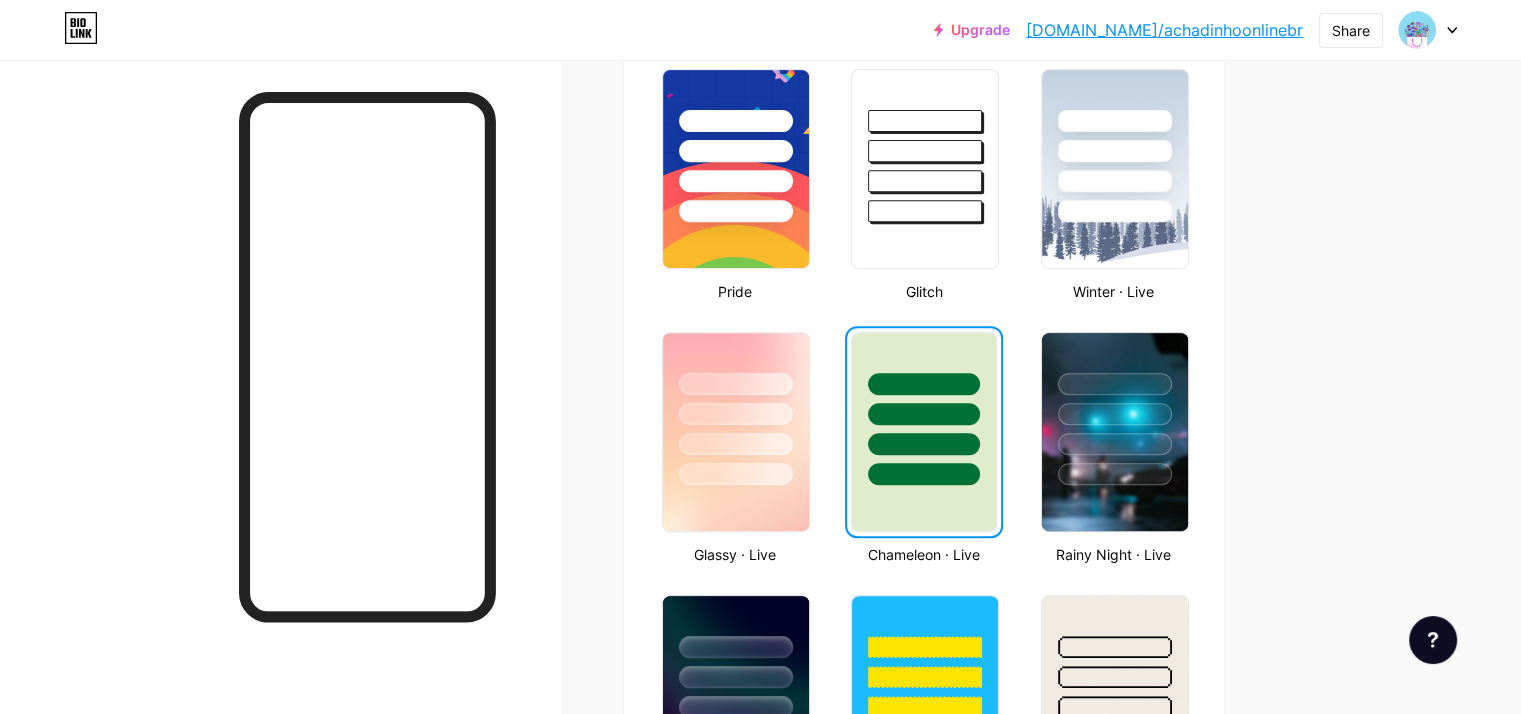 scroll, scrollTop: 800, scrollLeft: 0, axis: vertical 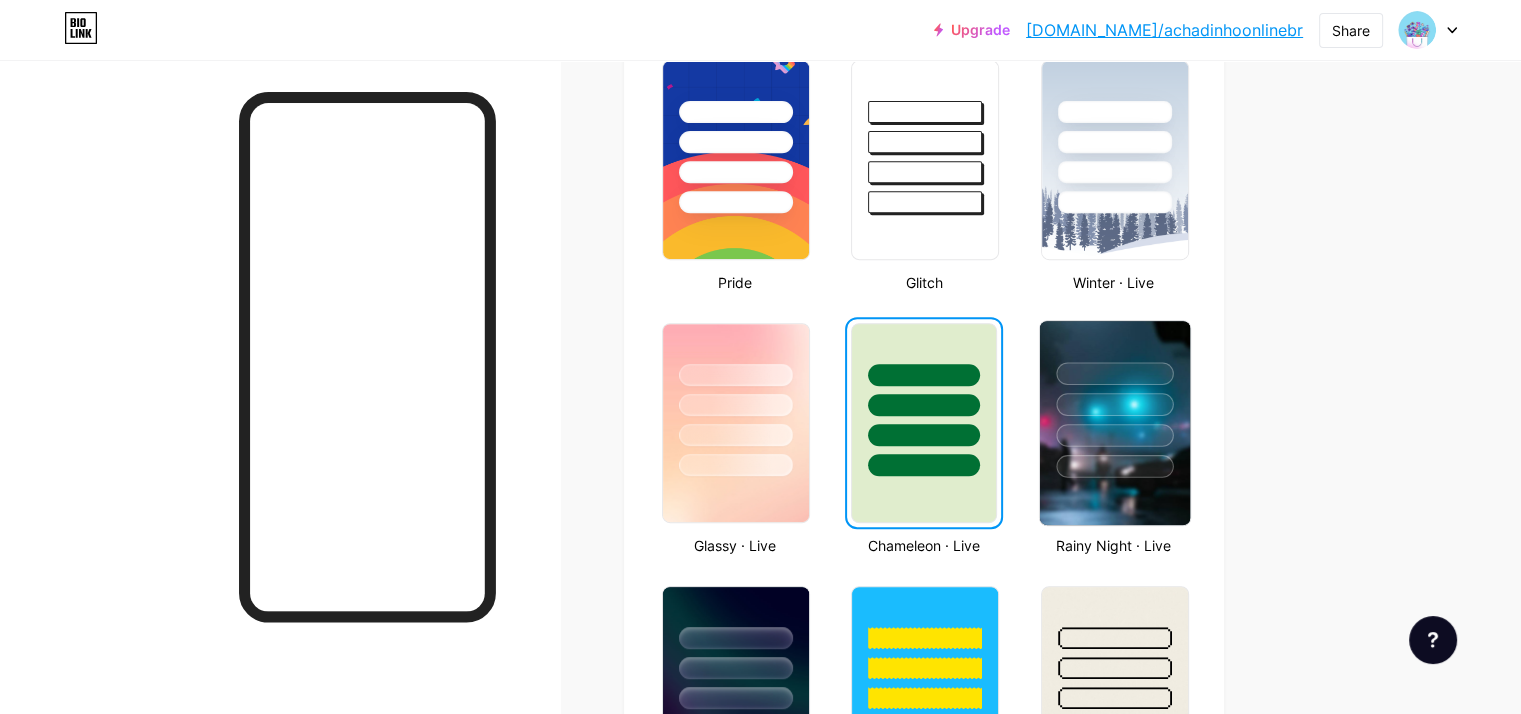 click at bounding box center (1114, 399) 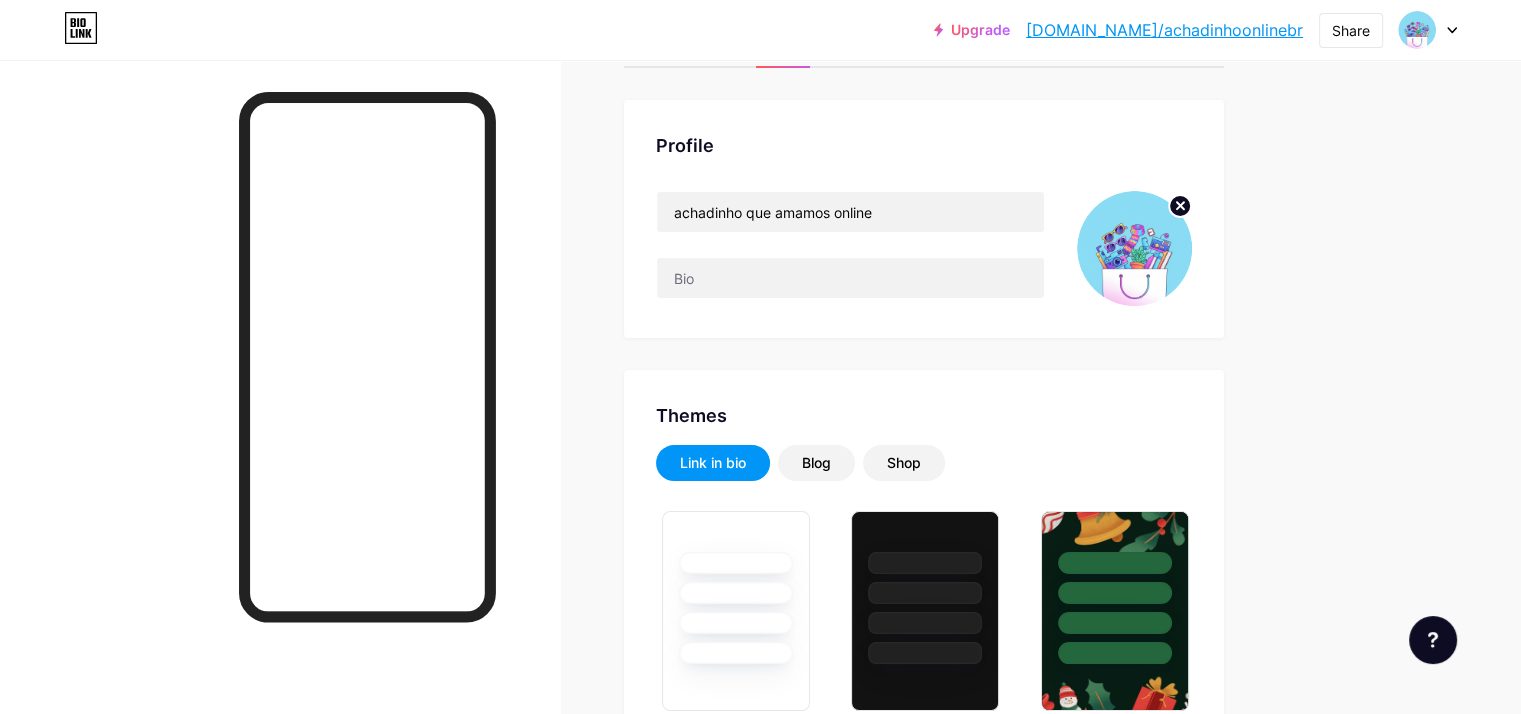scroll, scrollTop: 0, scrollLeft: 0, axis: both 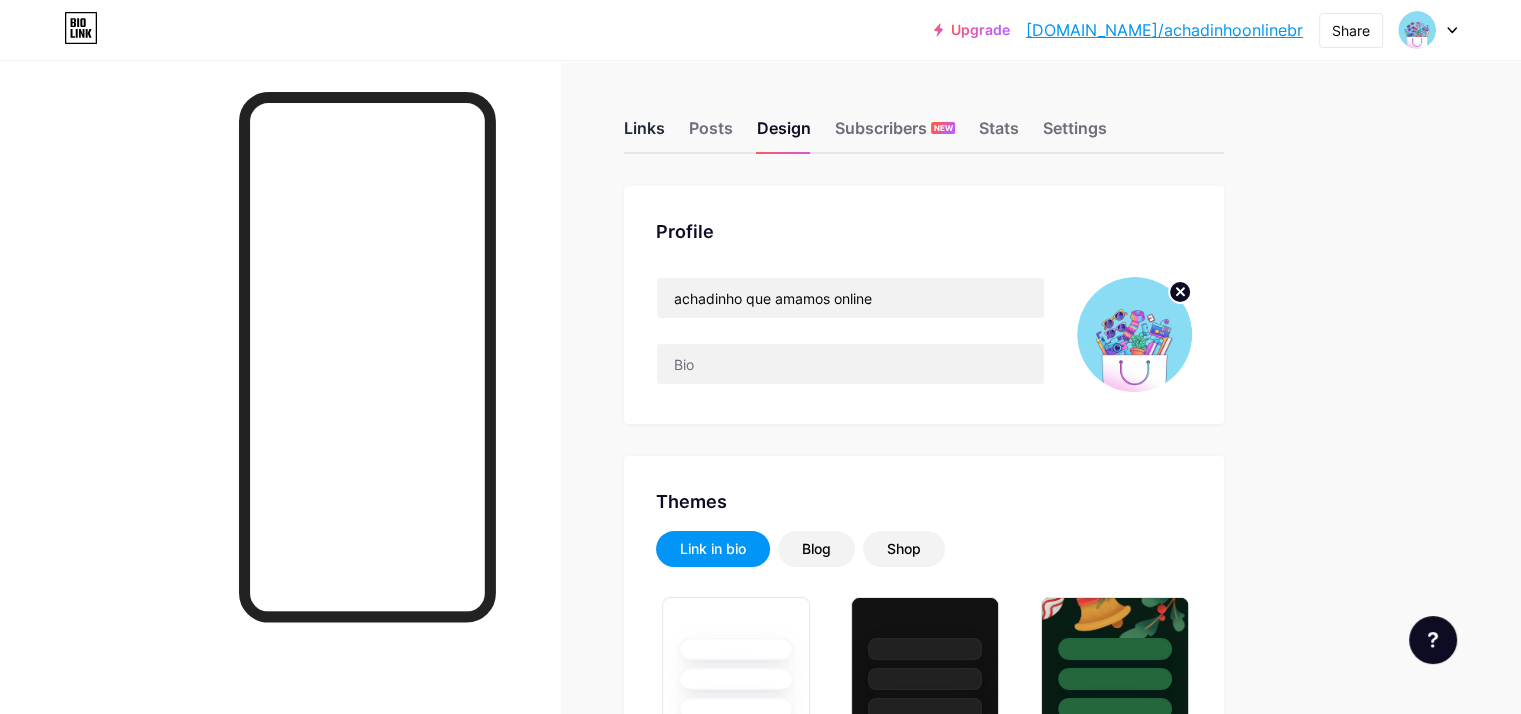 click on "Links" at bounding box center (644, 134) 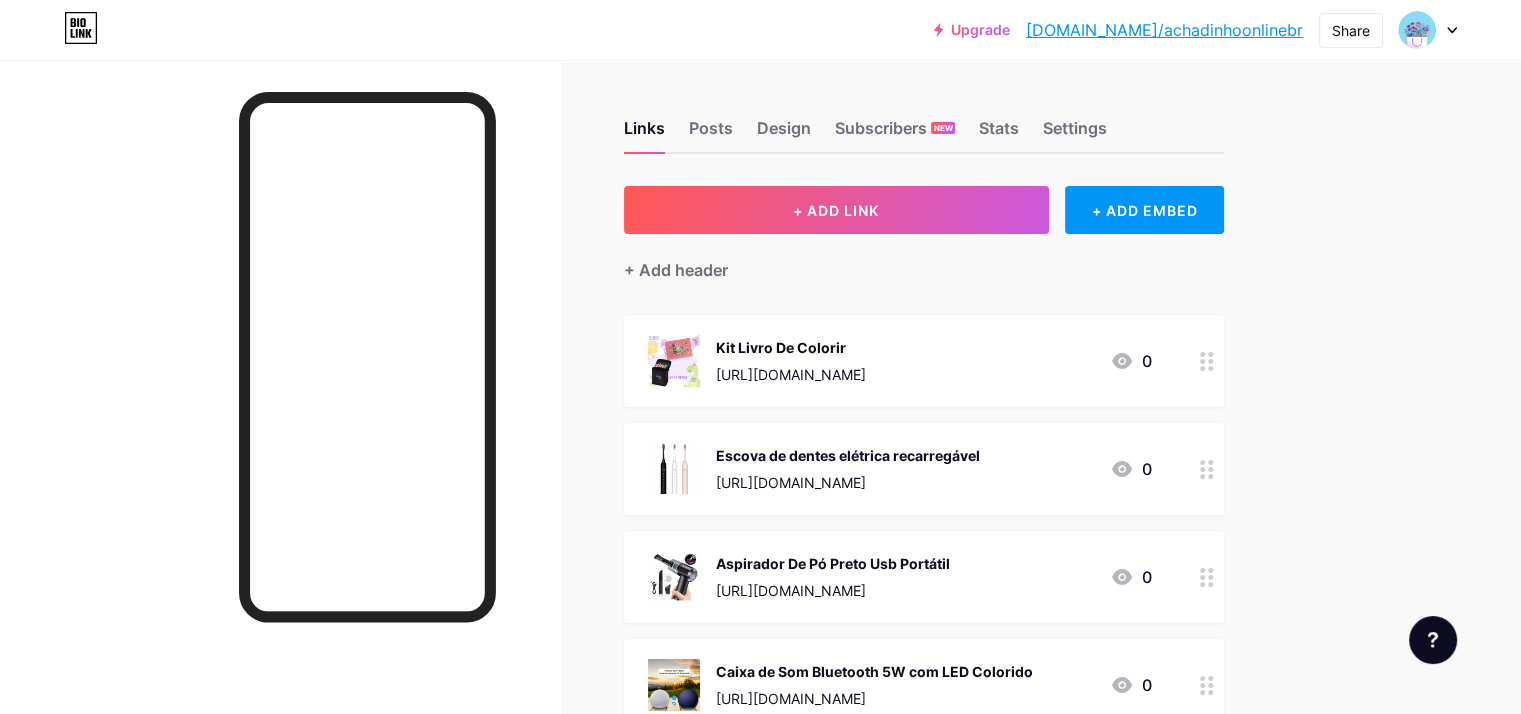click at bounding box center [1428, 30] 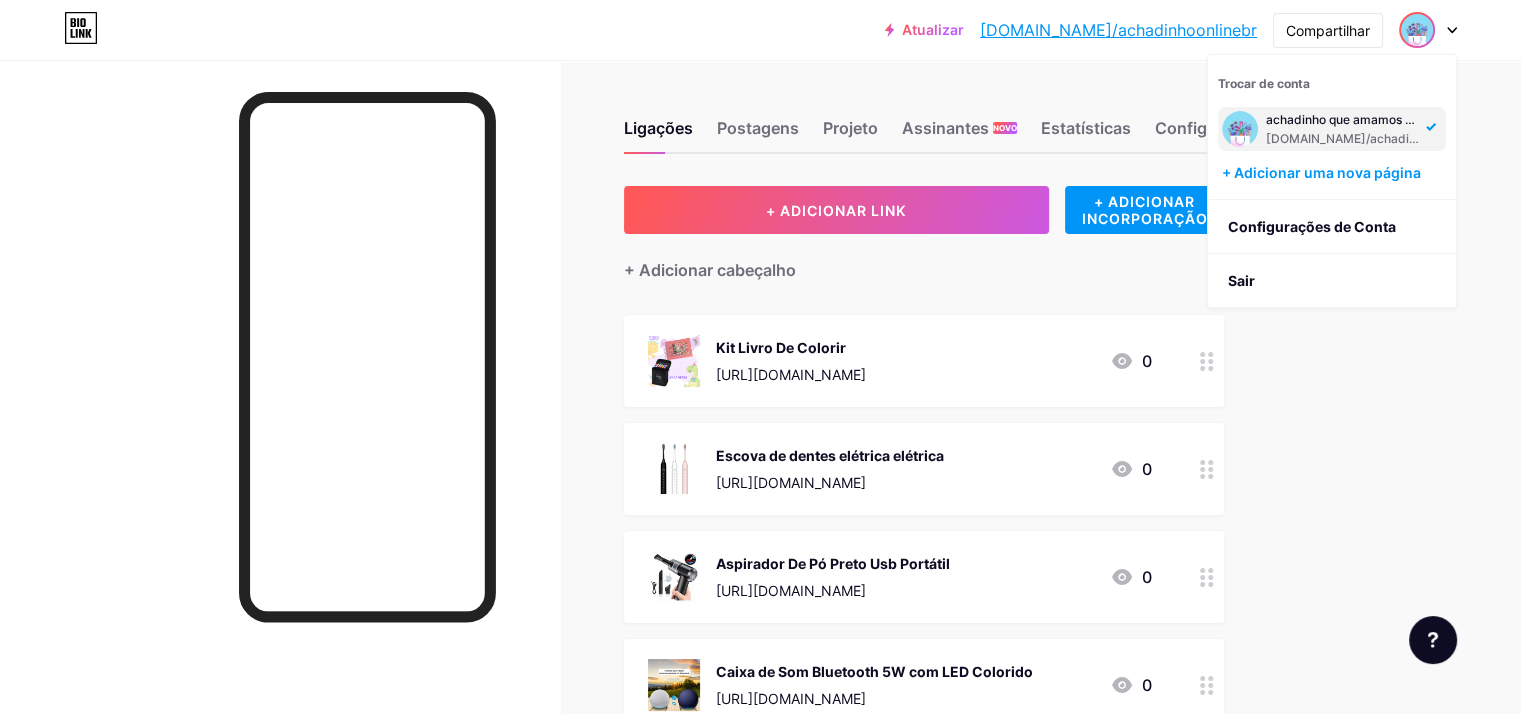click on "Ligações
Postagens
Projeto
Assinantes
NOVO
Estatísticas
Configurações       + ADICIONAR LINK     + ADICIONAR INCORPORAÇÃO
+ Adicionar cabeçalho
Kit Livro De Colorir
[URL][DOMAIN_NAME]
0
Escova de dentes elétrica elétrica
[URL][DOMAIN_NAME]
0
Aspirador De Pó Preto Usb Portátil
[URL][DOMAIN_NAME]
0
Caixa de Som Bluetooth 5W com LED Colorido
[URL][DOMAIN_NAME]
0
Máscara Capilar Karseell
[URL][DOMAIN_NAME]
0" at bounding box center (688, 890) 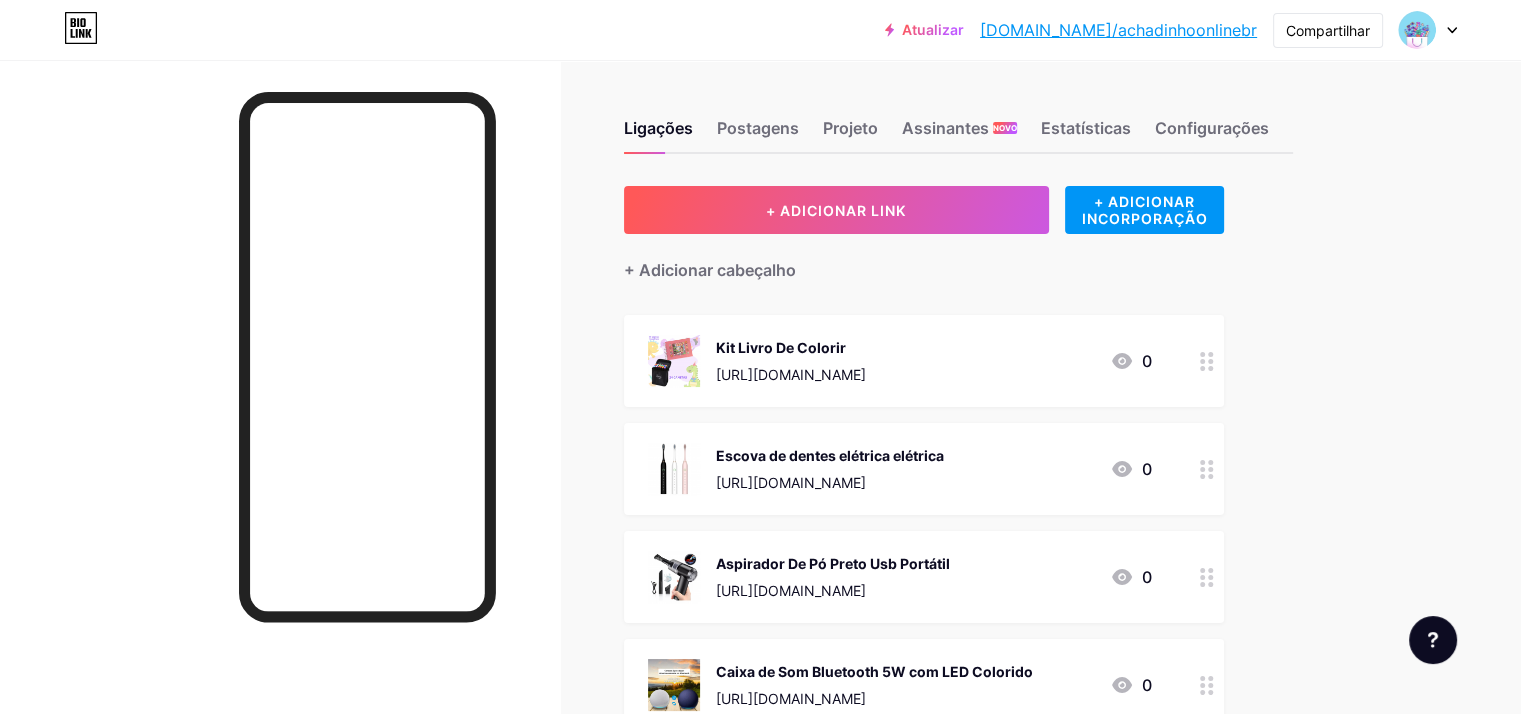 click at bounding box center (1428, 30) 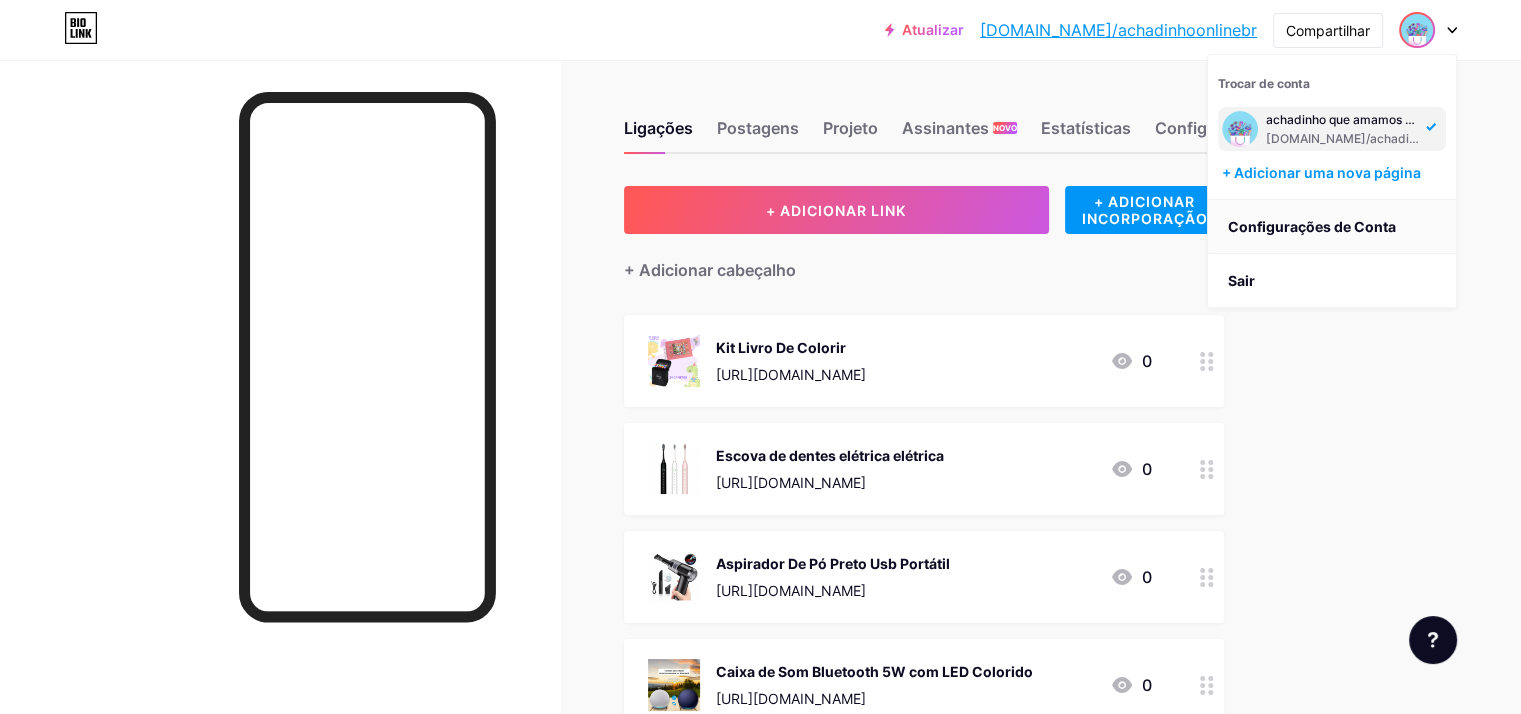 click on "Configurações de Conta" at bounding box center (1312, 226) 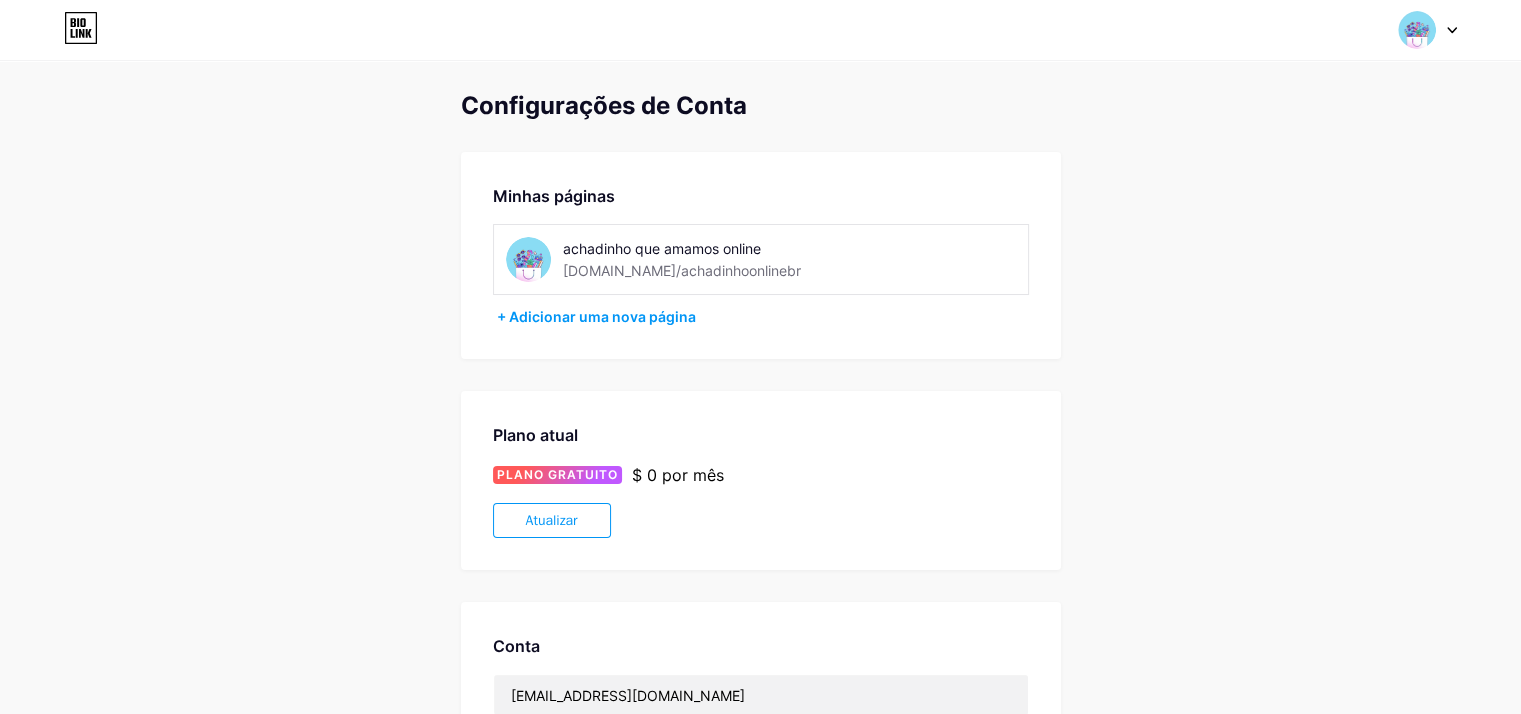 click at bounding box center (528, 259) 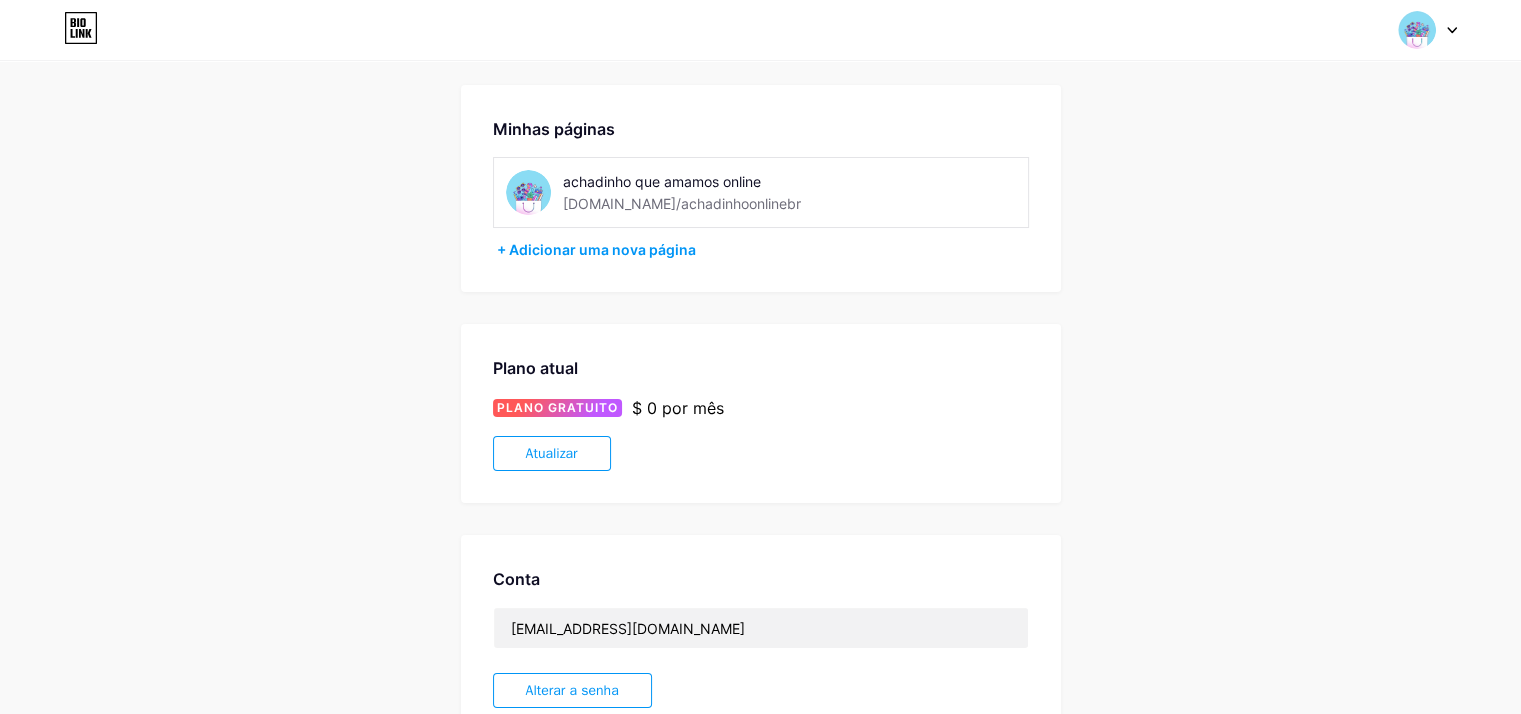 scroll, scrollTop: 0, scrollLeft: 0, axis: both 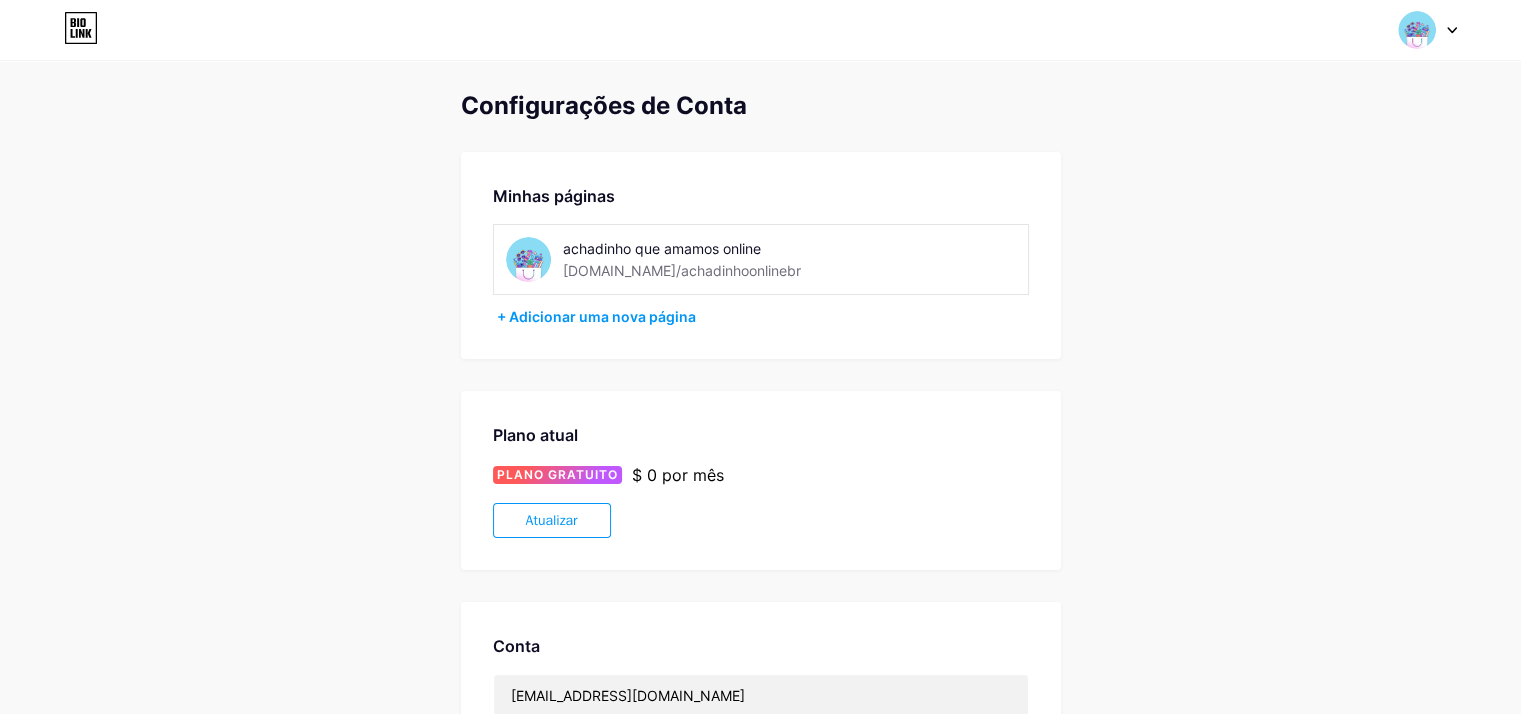 click at bounding box center (528, 259) 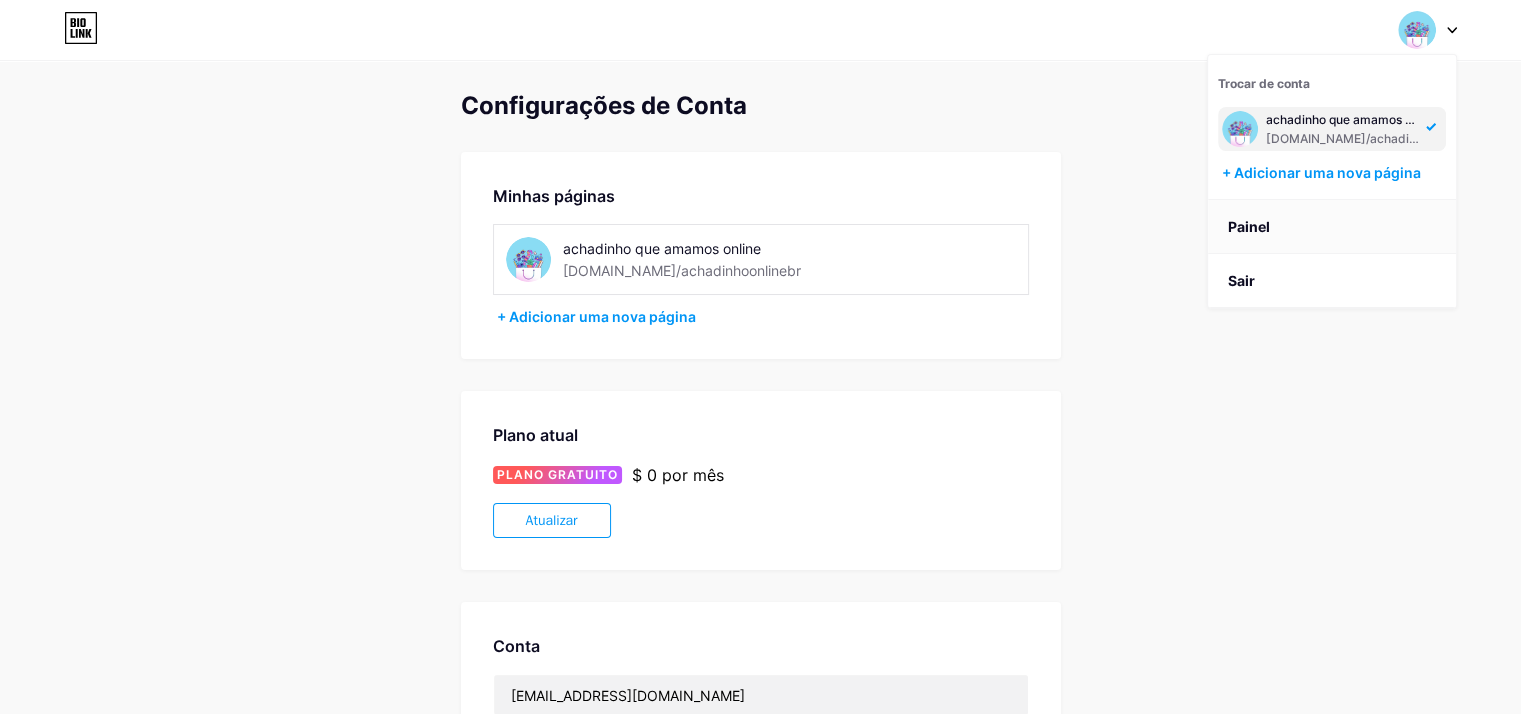 click on "Painel" at bounding box center (1249, 226) 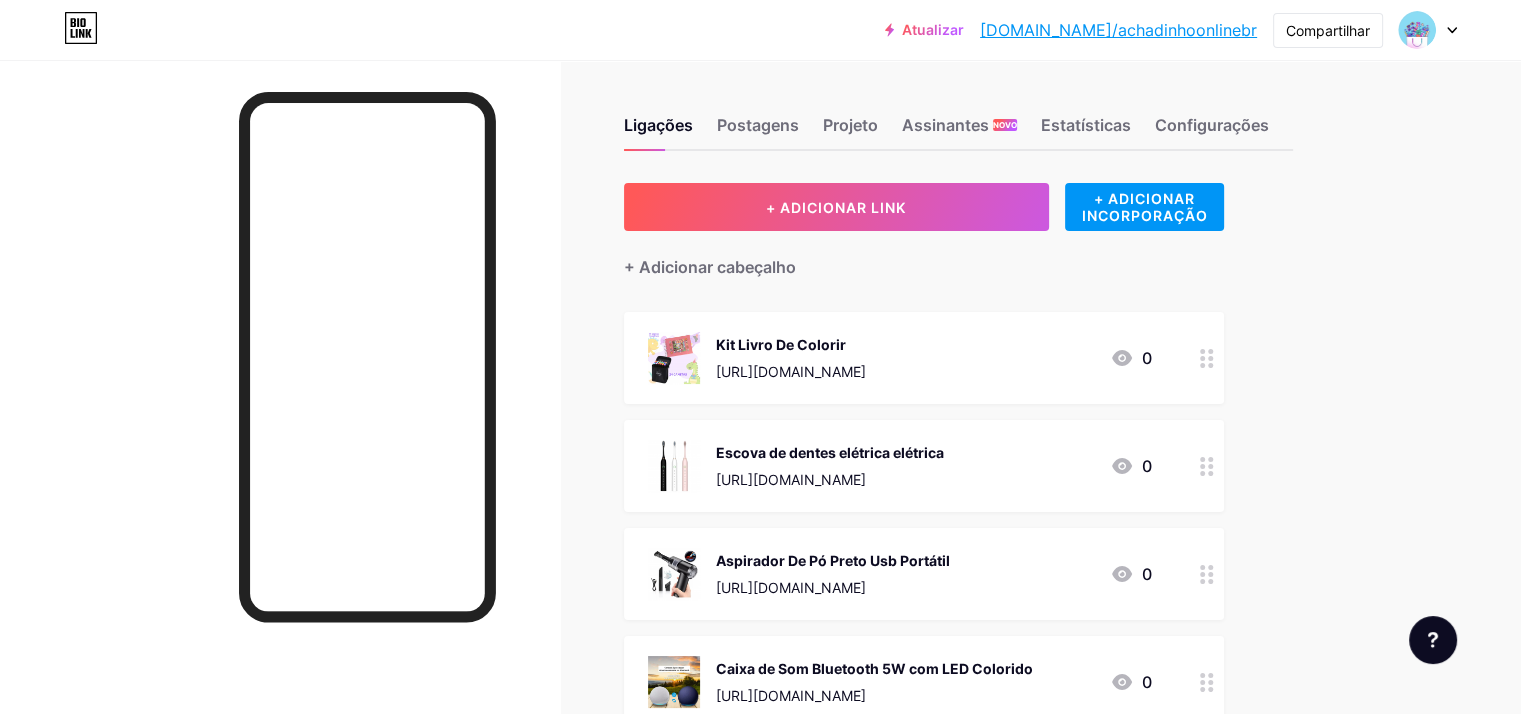 scroll, scrollTop: 0, scrollLeft: 0, axis: both 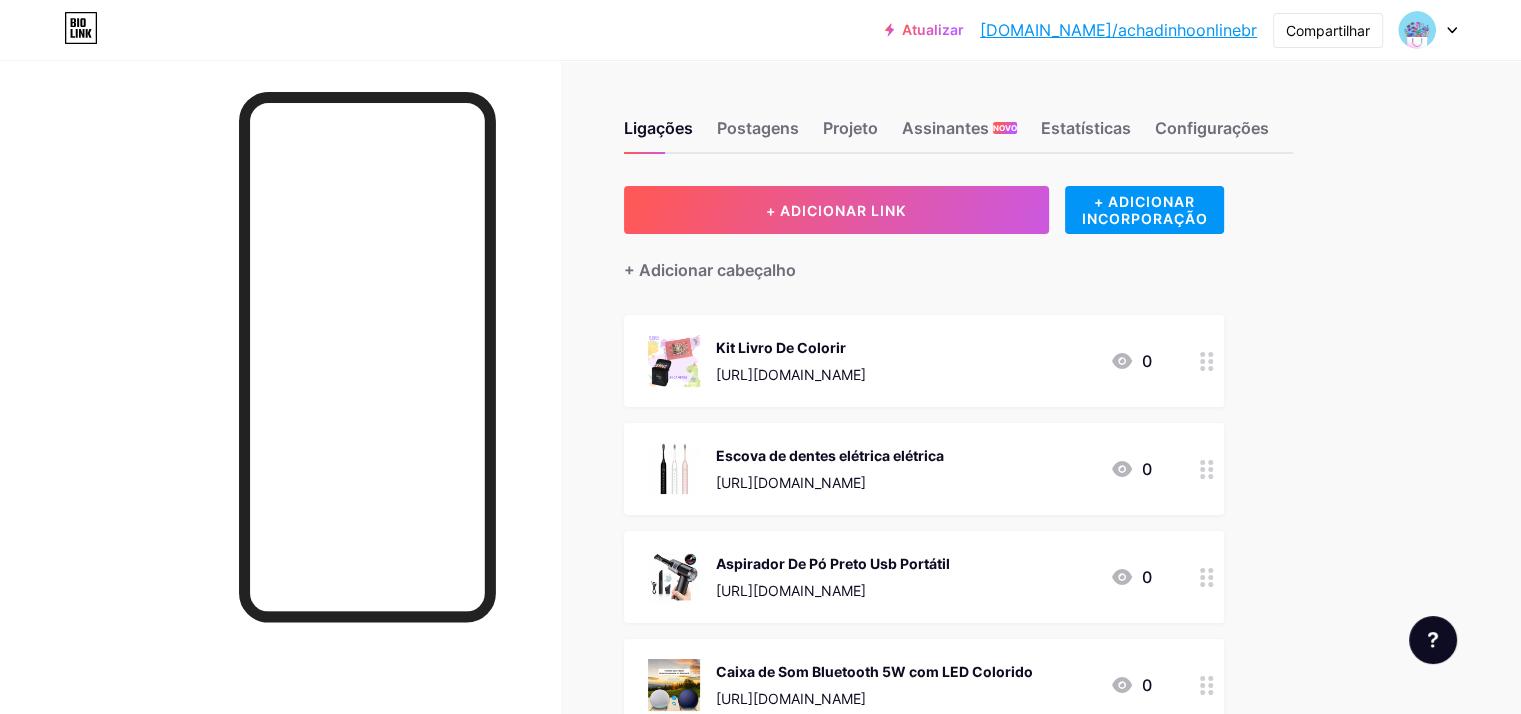 click on "Ligações
Postagens
Projeto
Assinantes
NOVO
Estatísticas
Configurações       + ADICIONAR LINK     + ADICIONAR INCORPORAÇÃO
+ Adicionar cabeçalho
Kit Livro De Colorir
[URL][DOMAIN_NAME]
0
Escova de dentes elétrica elétrica
[URL][DOMAIN_NAME]
0
Aspirador De Pó Preto Usb Portátil
[URL][DOMAIN_NAME]
0
Caixa de Som Bluetooth 5W com LED Colorido
[URL][DOMAIN_NAME]
0
Máscara Capilar Karseell
[URL][DOMAIN_NAME]
0" at bounding box center [688, 890] 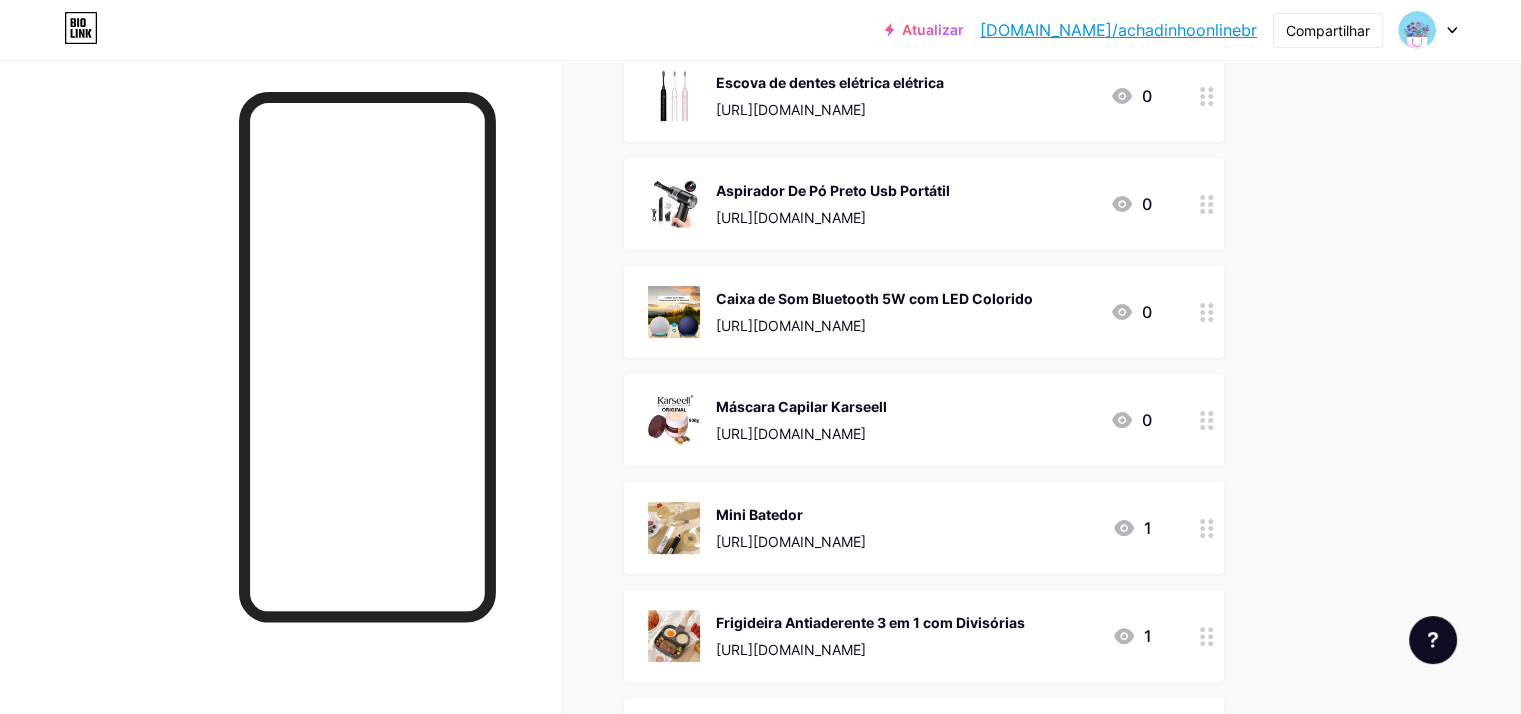 scroll, scrollTop: 300, scrollLeft: 0, axis: vertical 